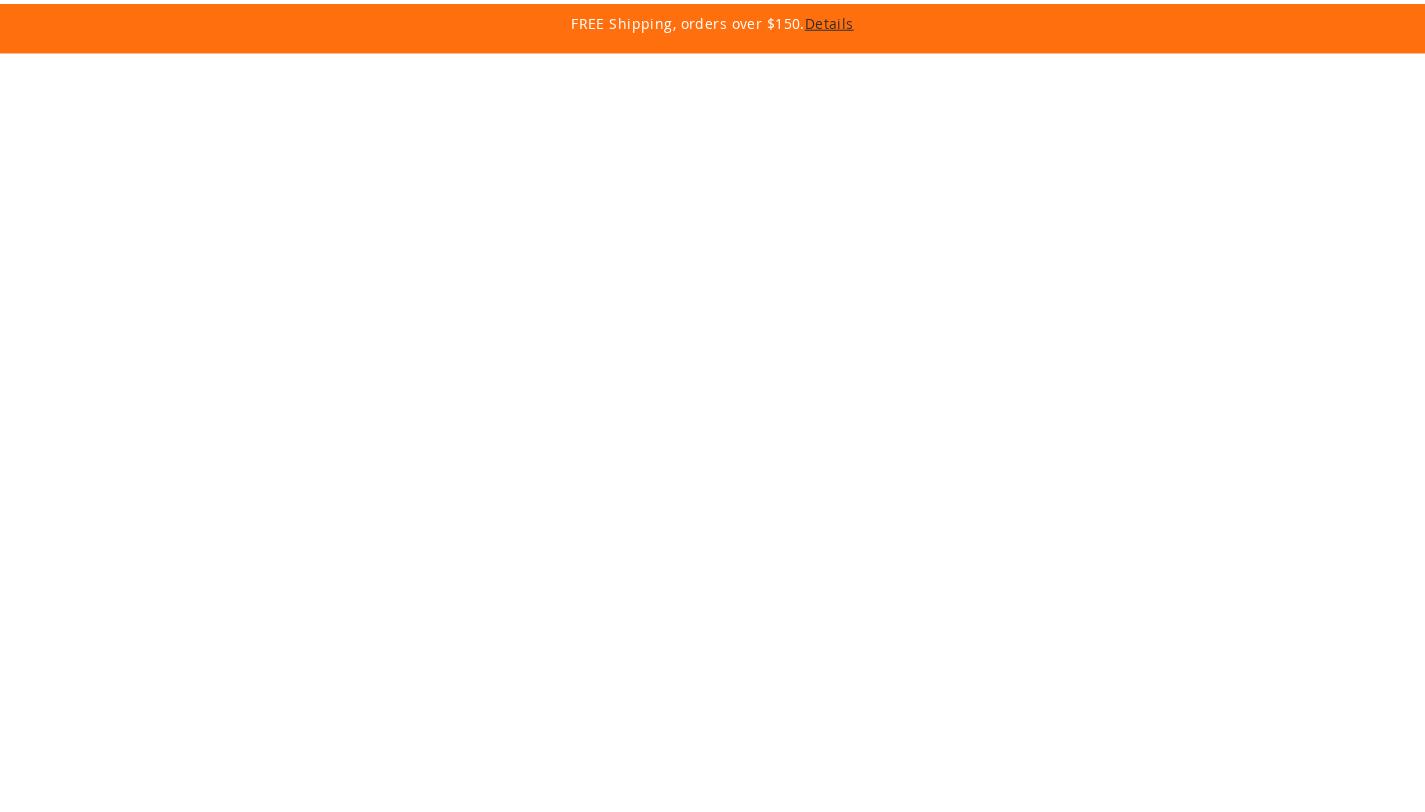 scroll, scrollTop: 0, scrollLeft: 0, axis: both 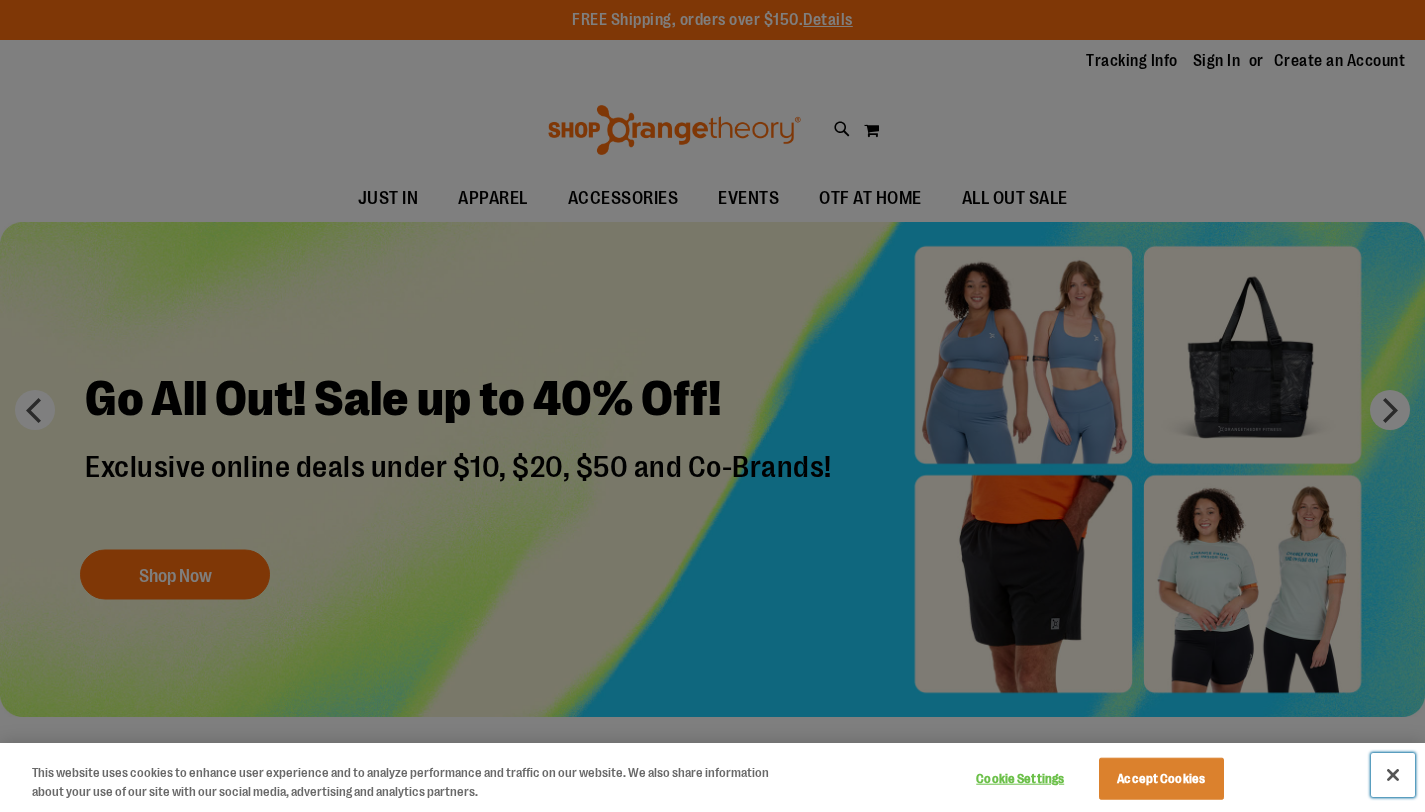 click at bounding box center (1393, 775) 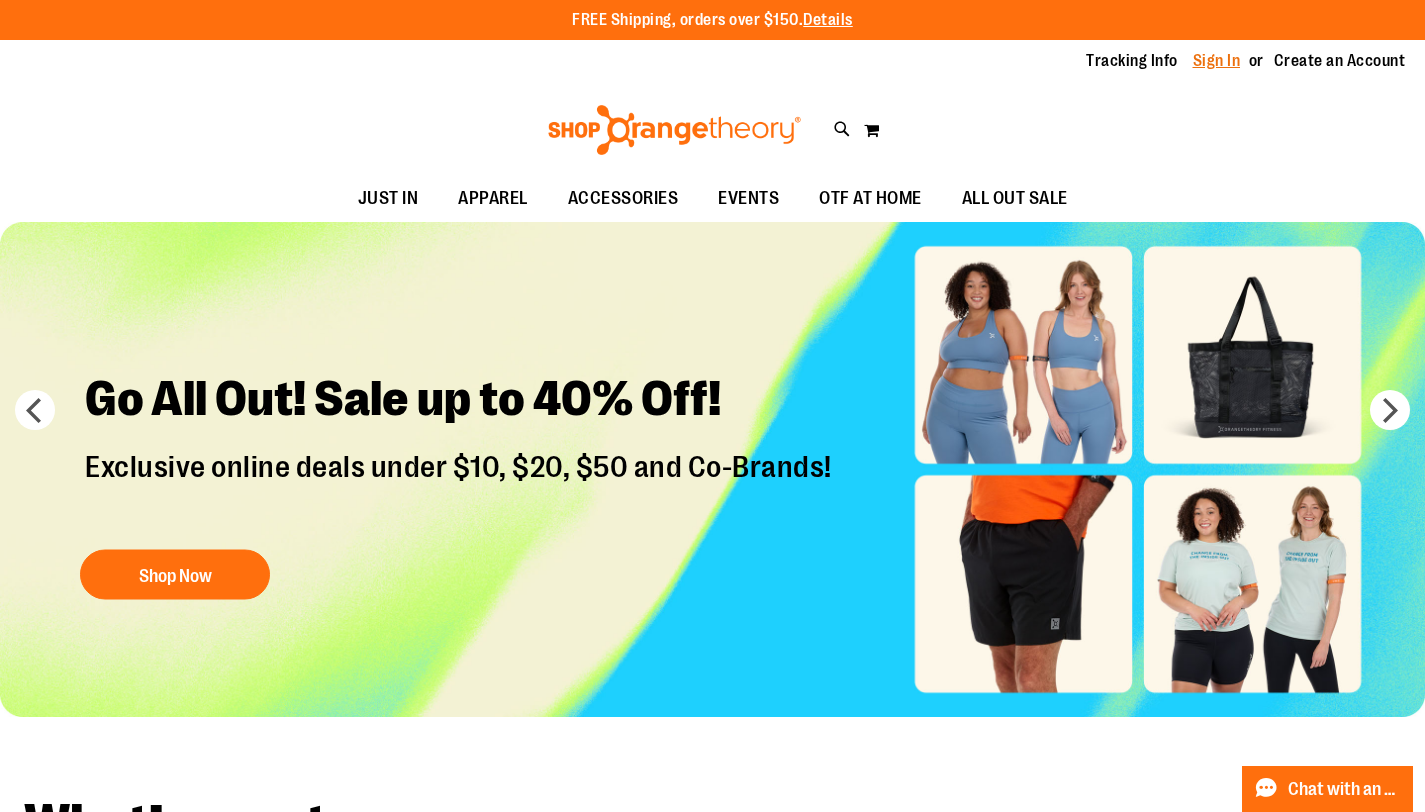 click on "Sign In" at bounding box center [1217, 61] 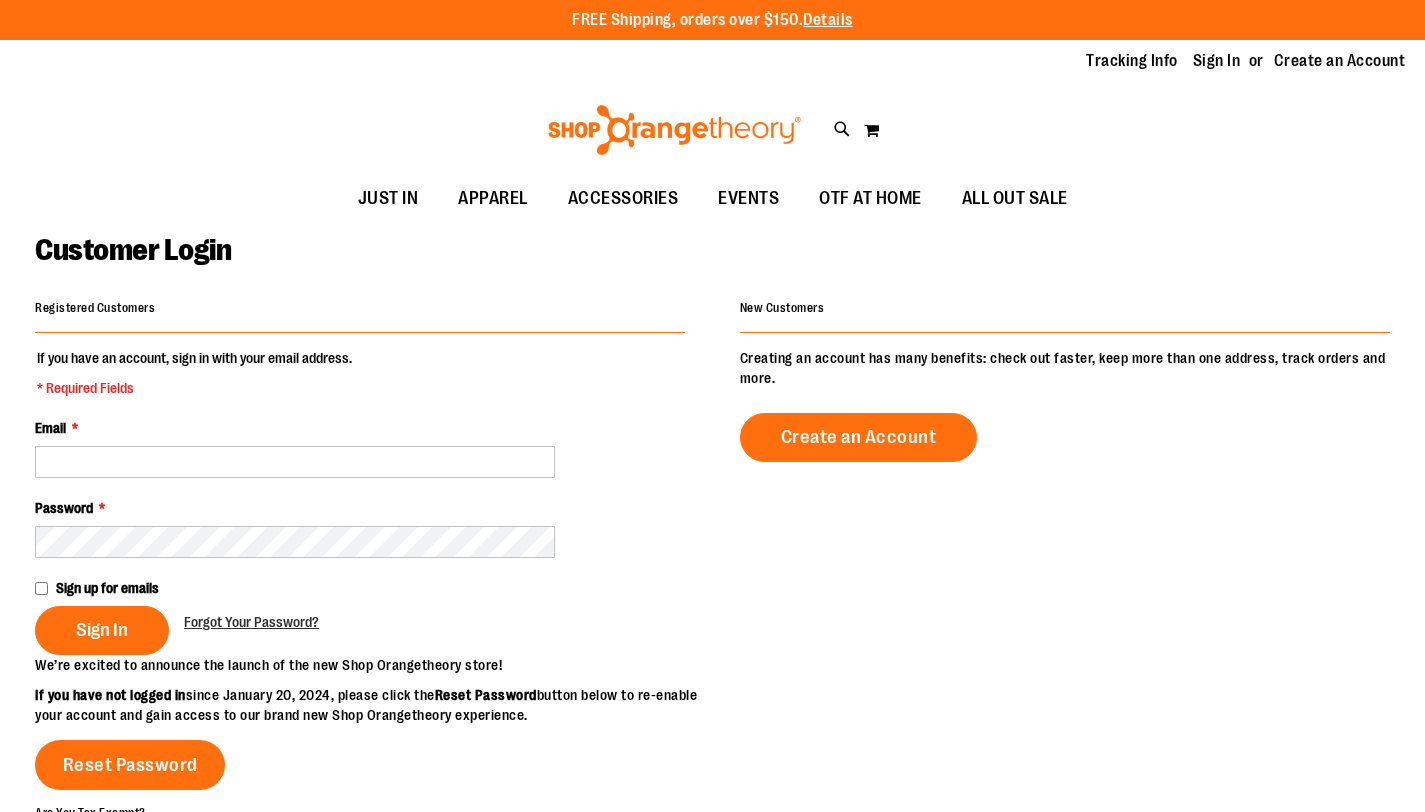 scroll, scrollTop: 0, scrollLeft: 0, axis: both 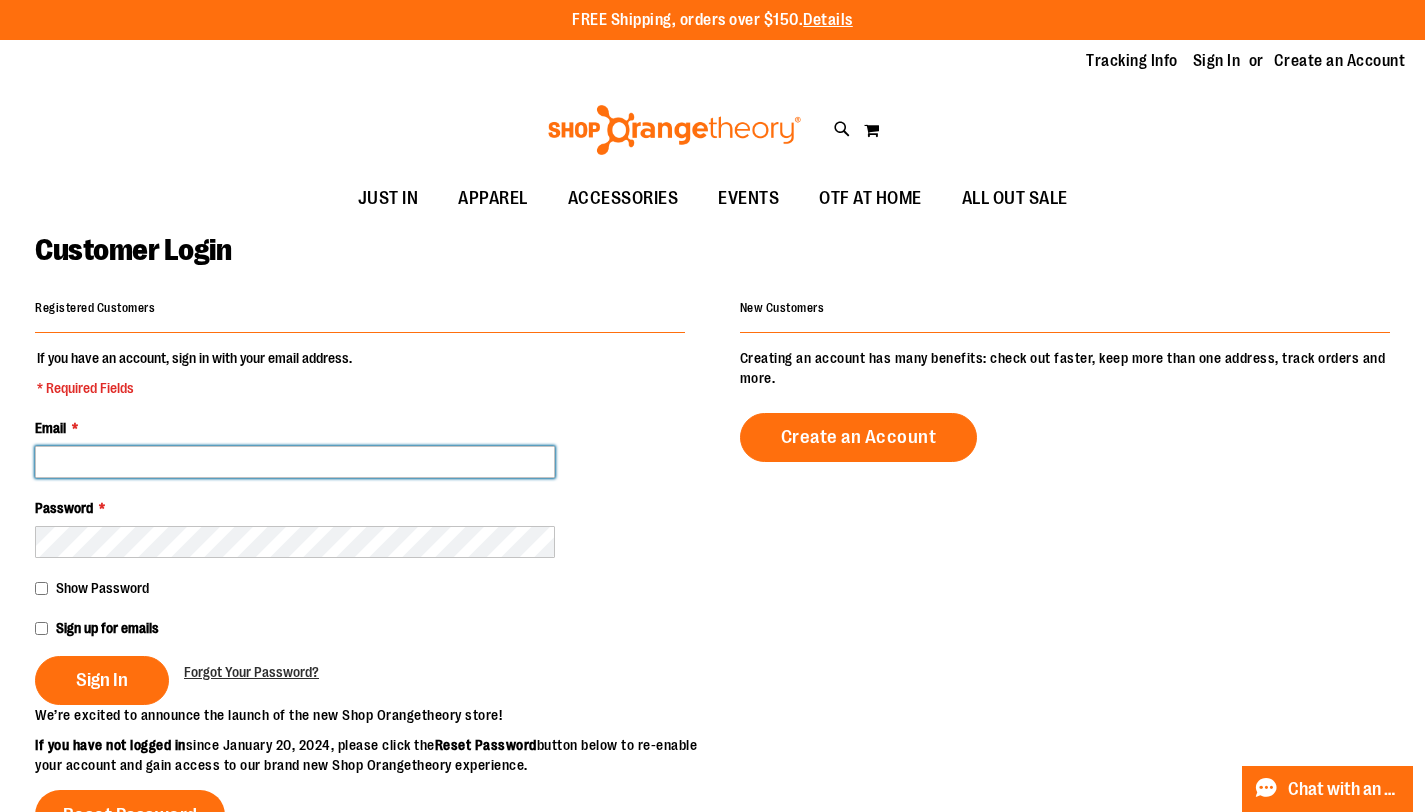 click on "Email *" at bounding box center [295, 462] 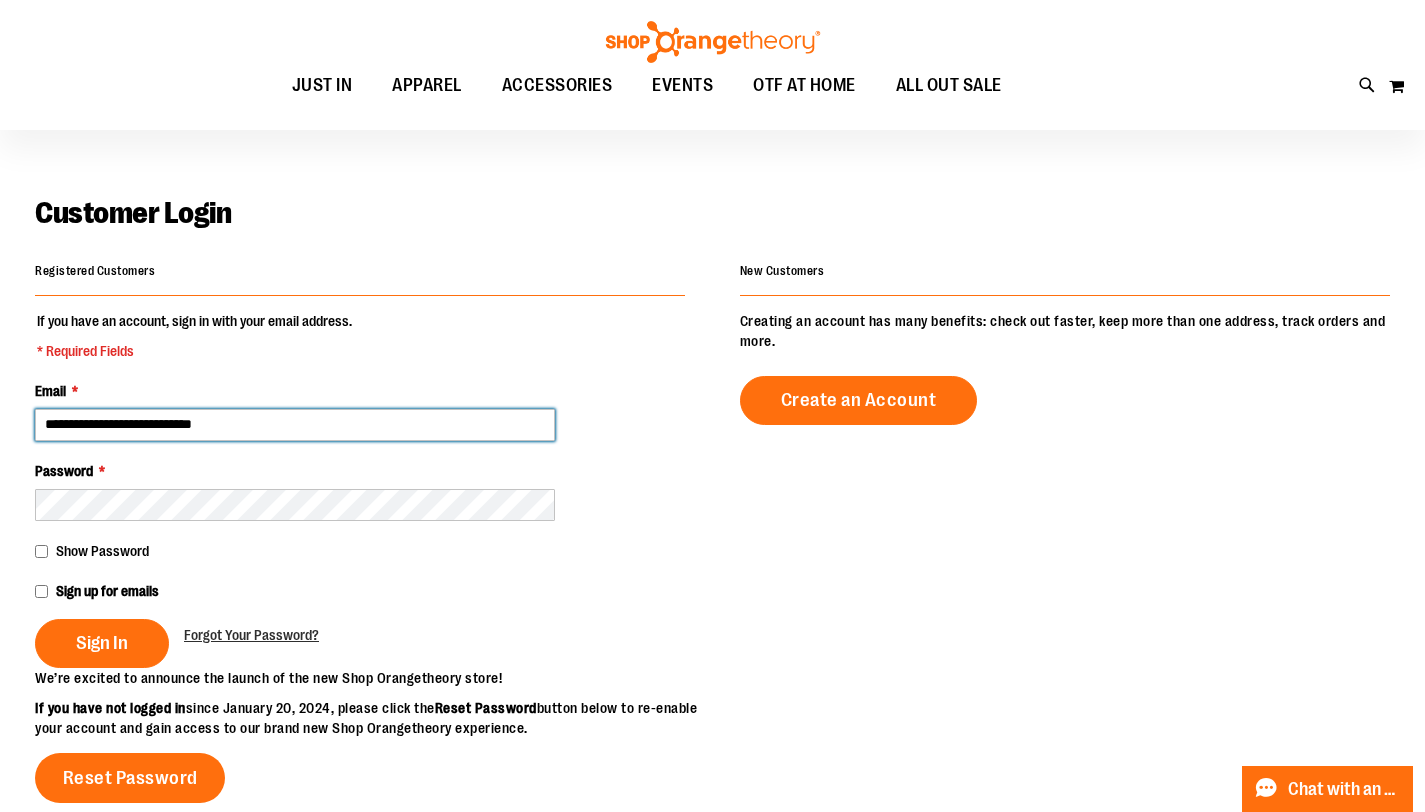 scroll, scrollTop: 40, scrollLeft: 0, axis: vertical 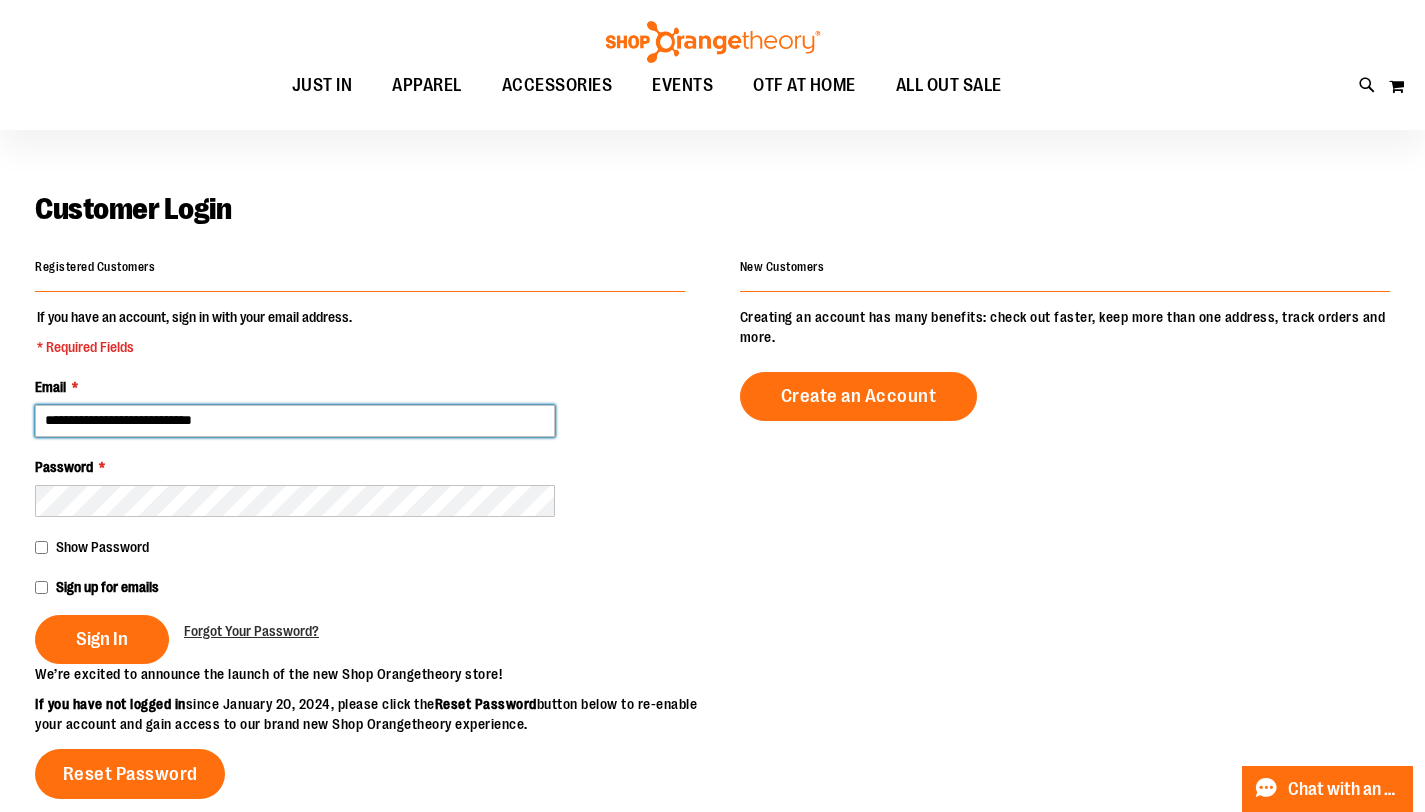 type on "**********" 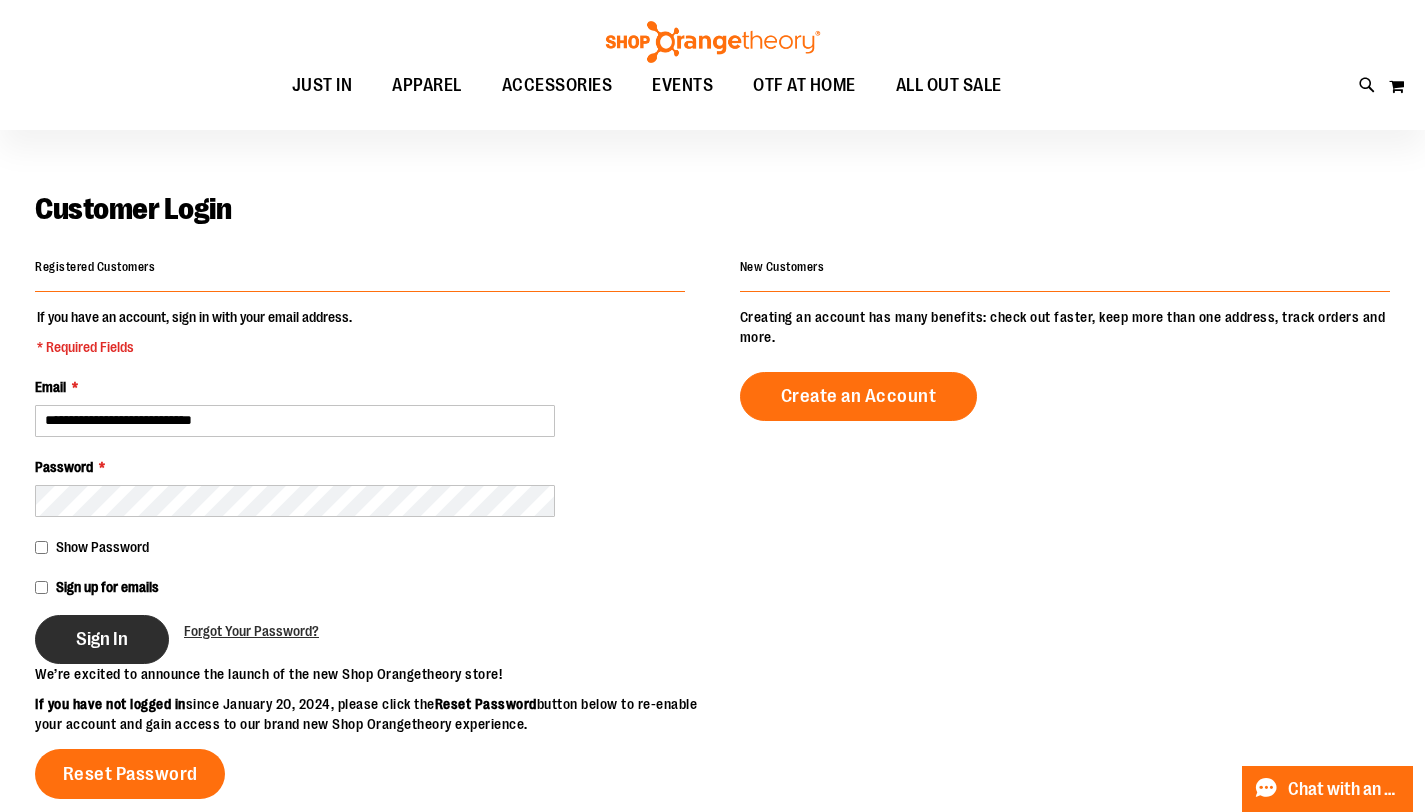 click on "Sign In" at bounding box center (102, 639) 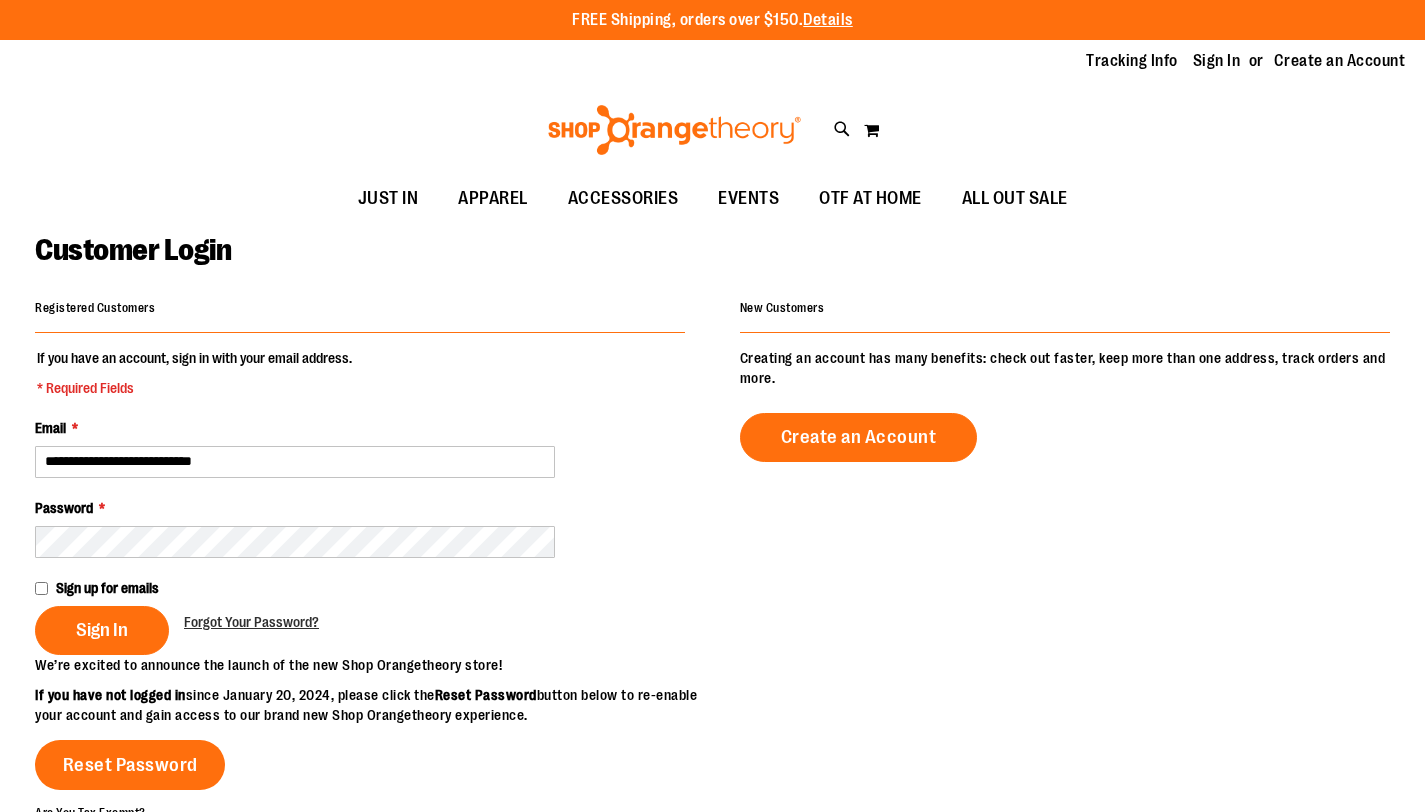 scroll, scrollTop: 0, scrollLeft: 0, axis: both 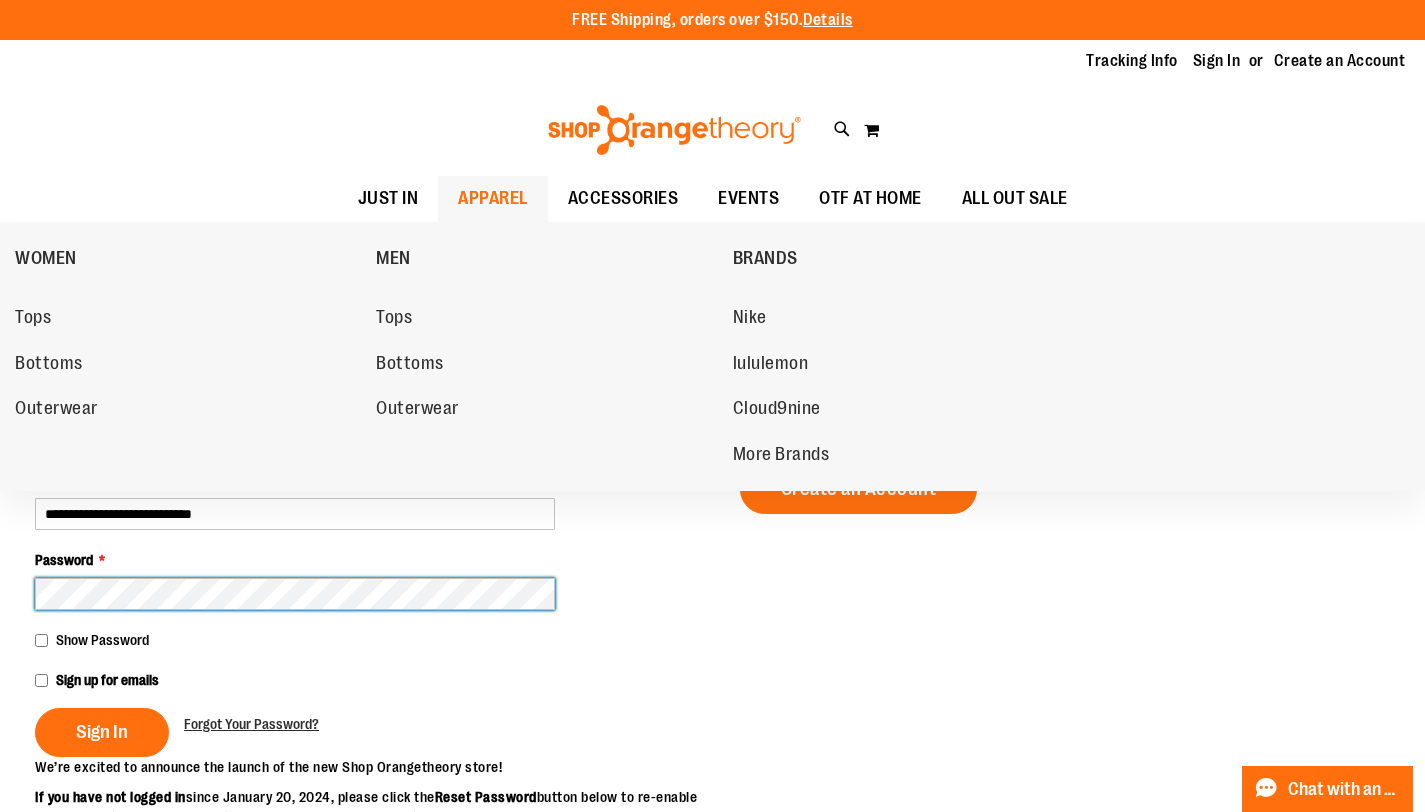 click on "APPAREL" at bounding box center (493, 198) 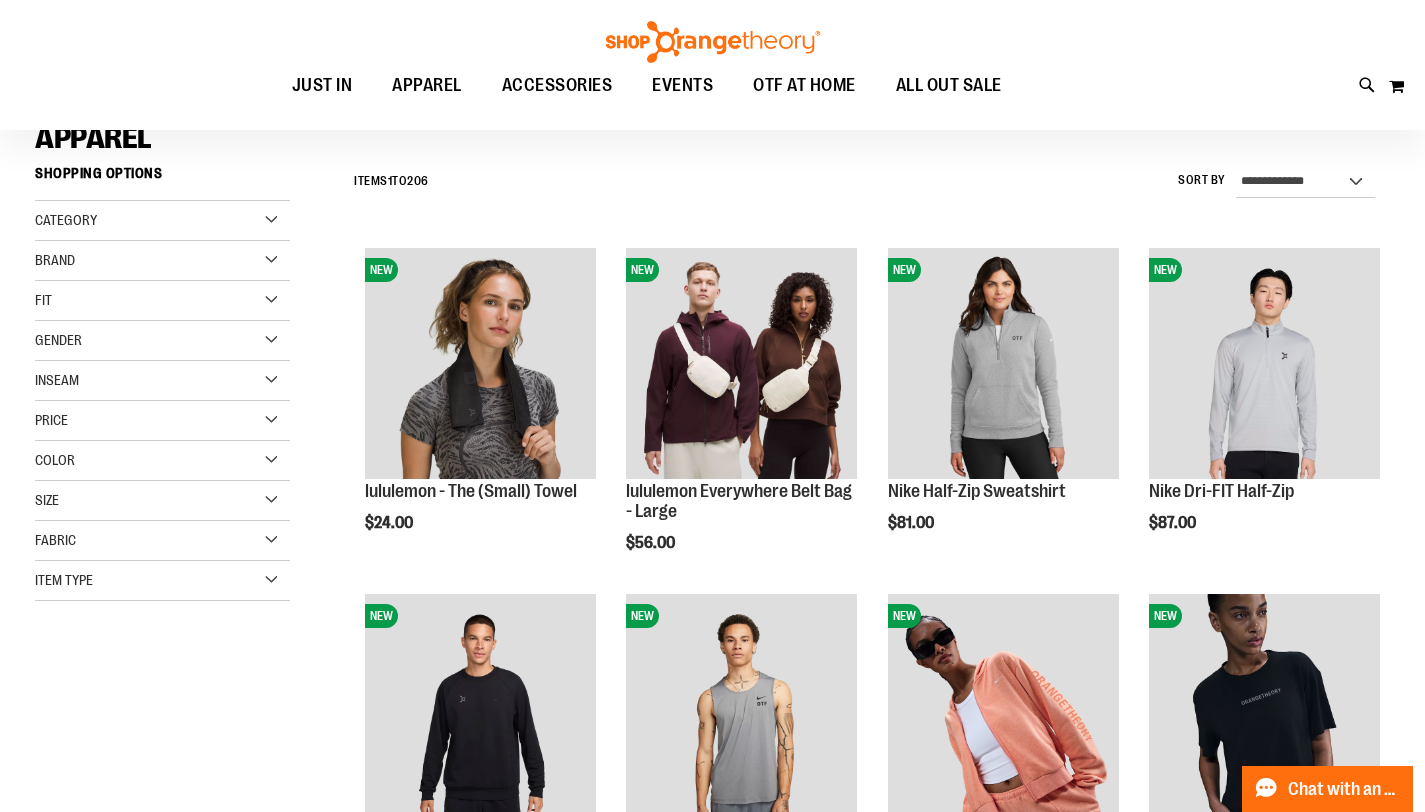 scroll, scrollTop: 288, scrollLeft: 0, axis: vertical 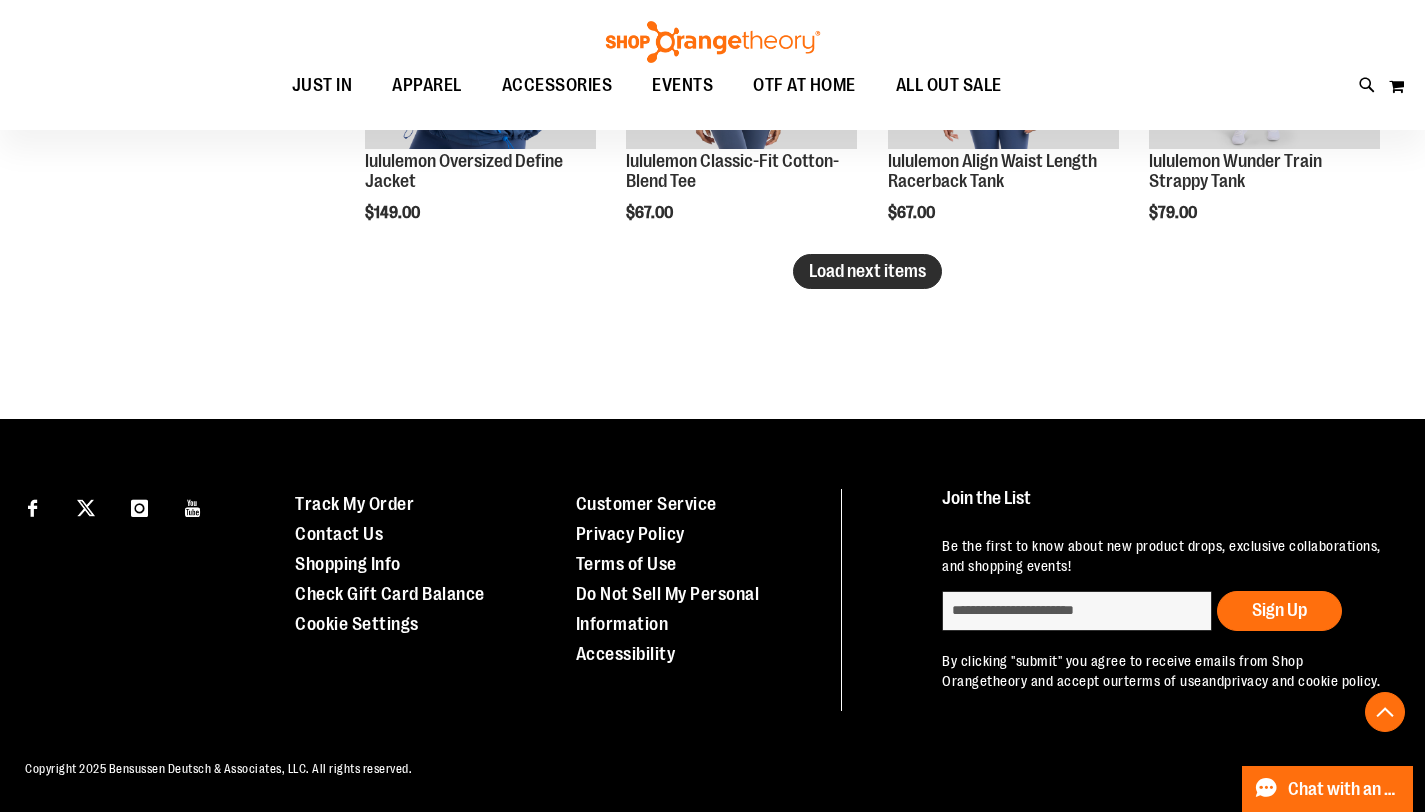 click on "Load next items" at bounding box center (867, 271) 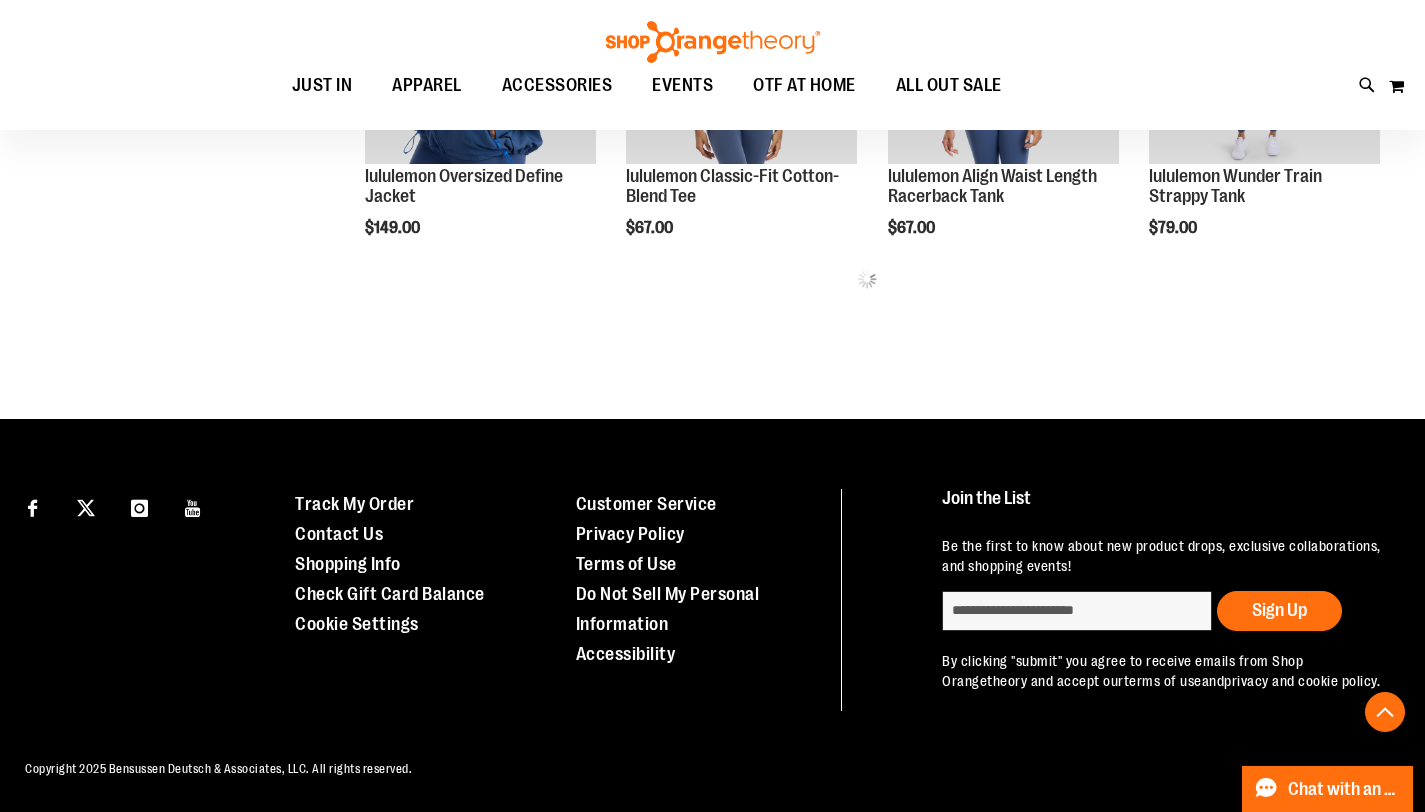 scroll, scrollTop: 3255, scrollLeft: 0, axis: vertical 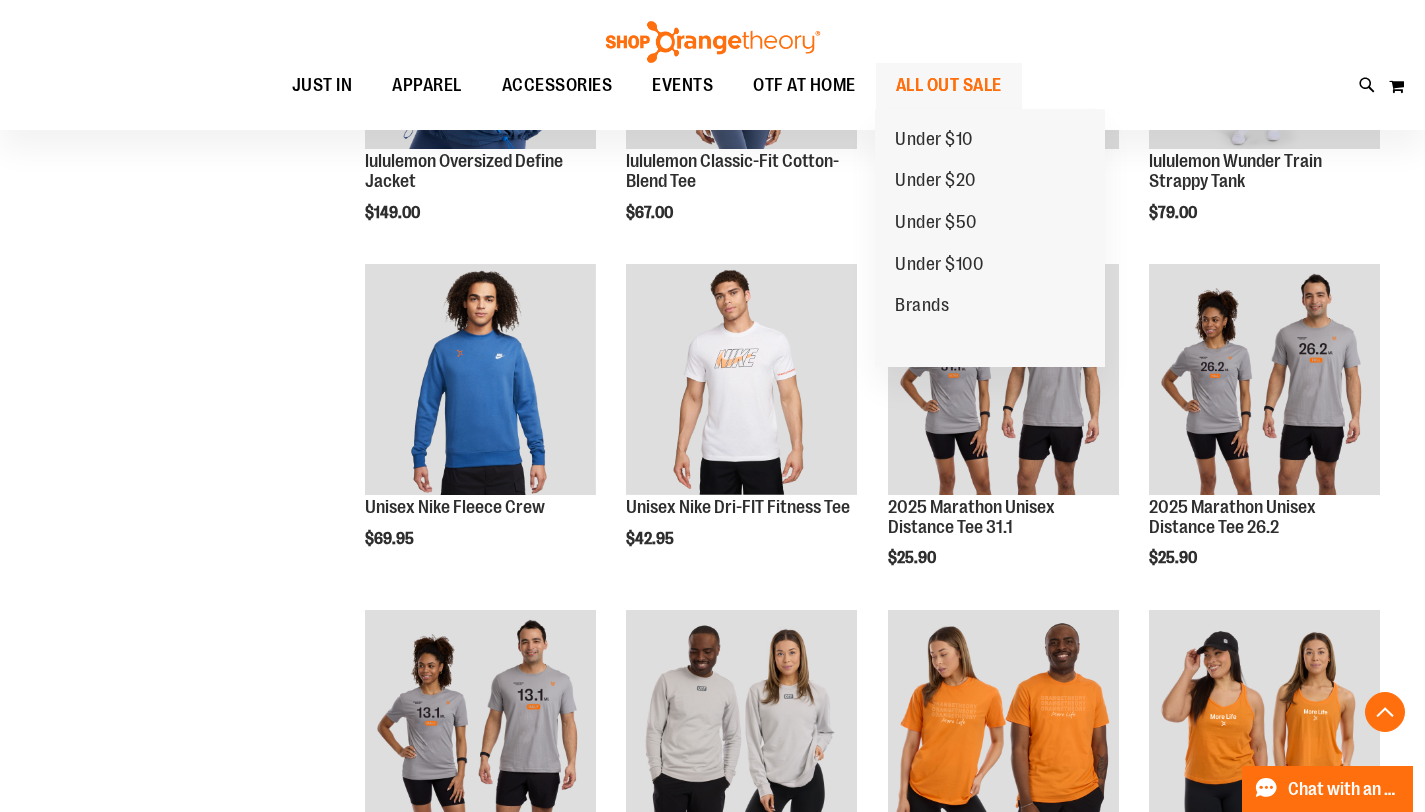 click on "ALL OUT SALE" at bounding box center [949, 85] 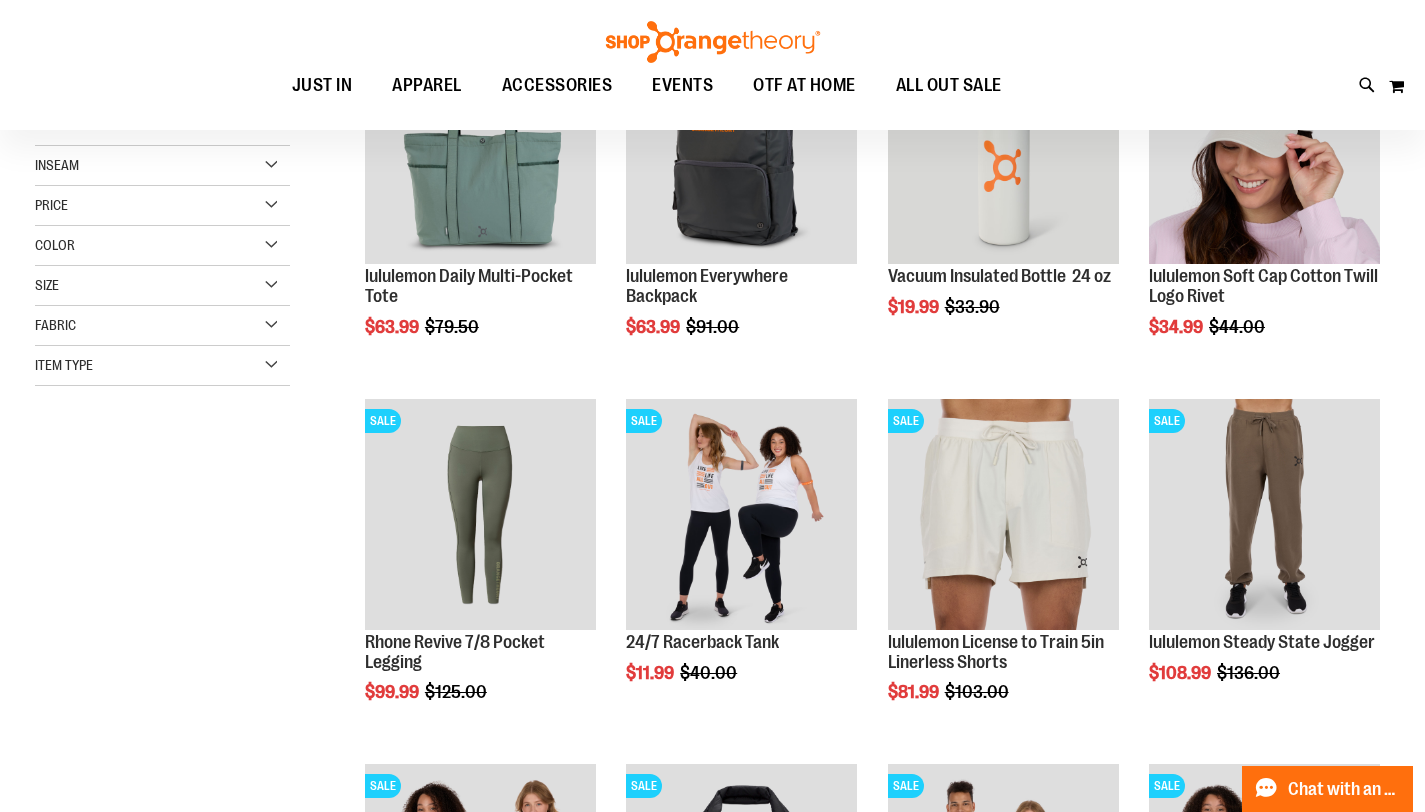 scroll, scrollTop: 403, scrollLeft: 0, axis: vertical 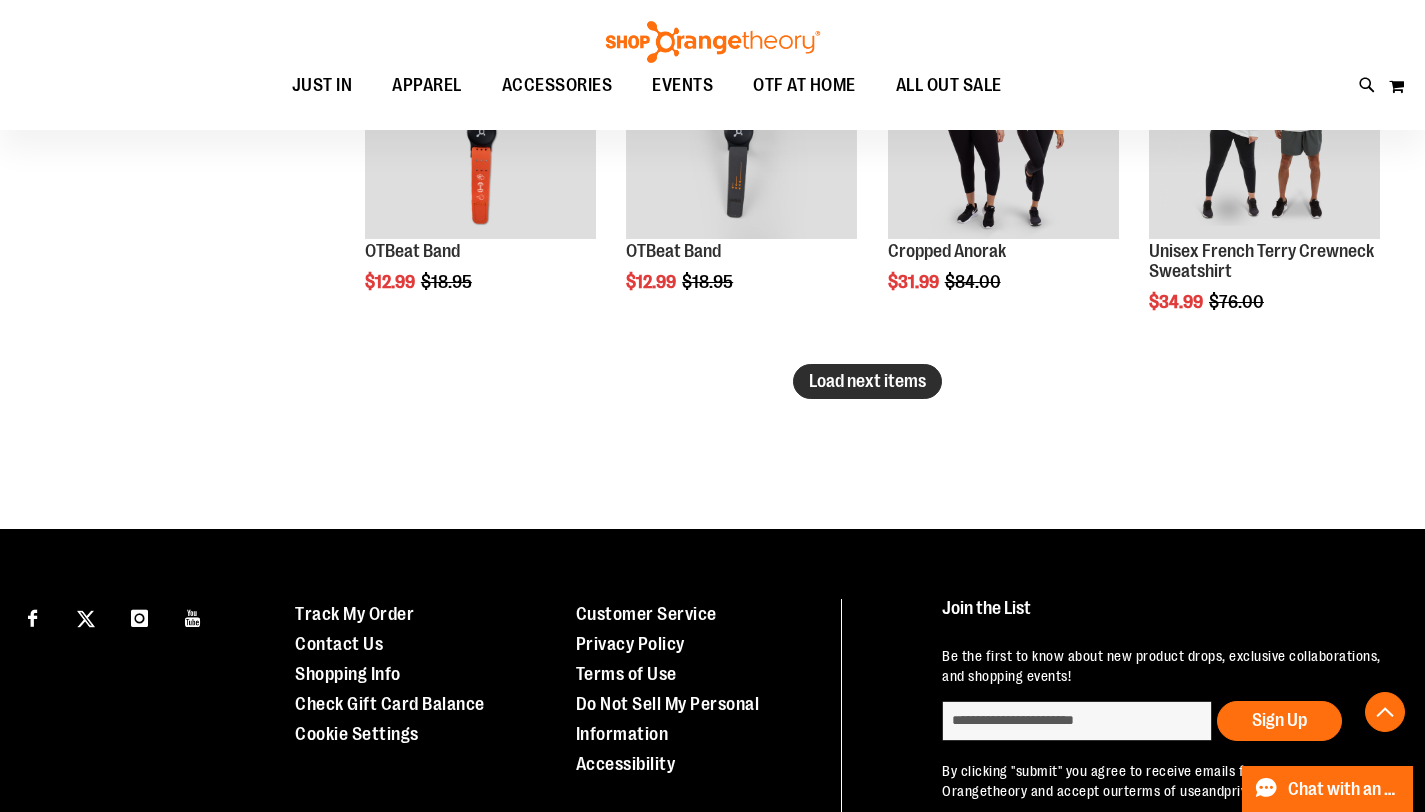 click on "Load next items" at bounding box center (867, 381) 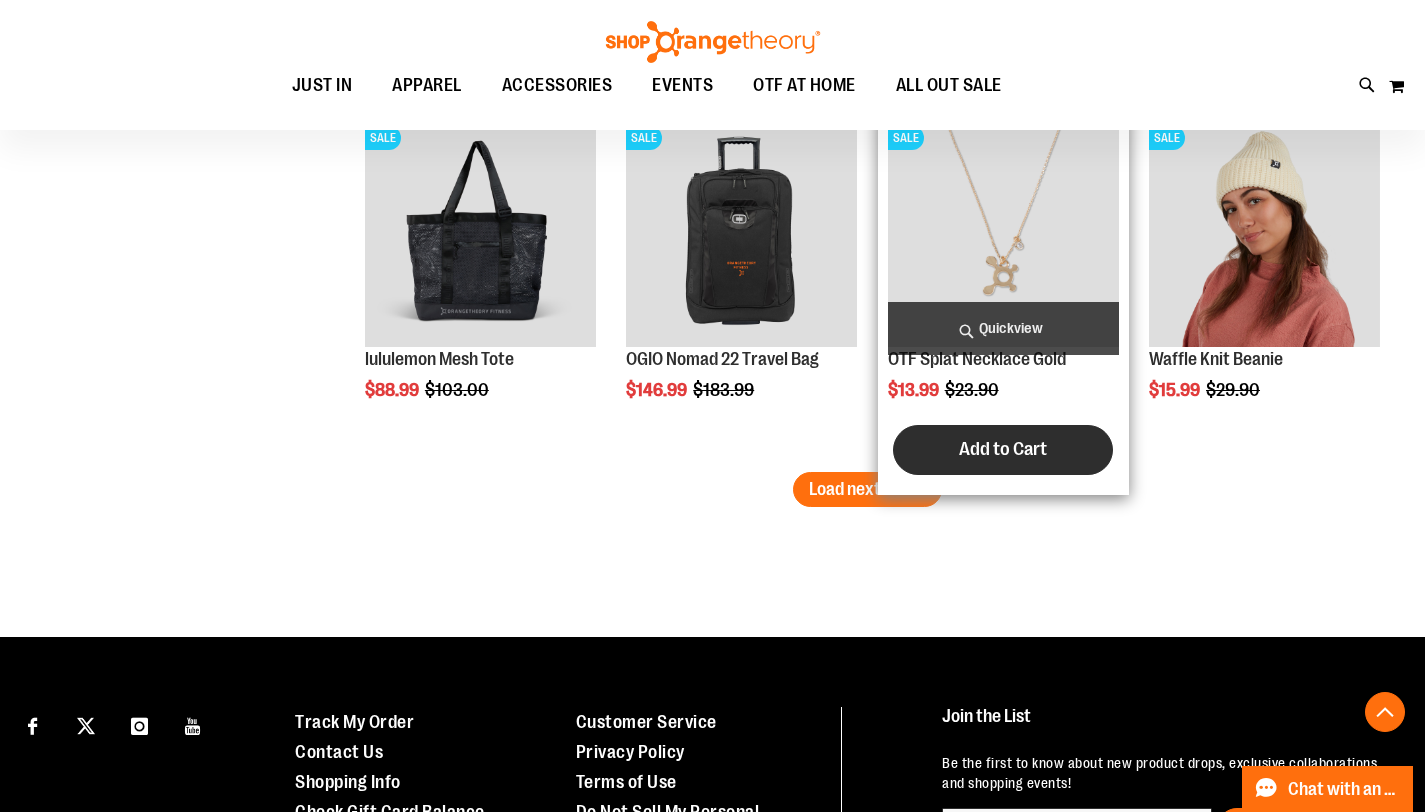 scroll, scrollTop: 4313, scrollLeft: 0, axis: vertical 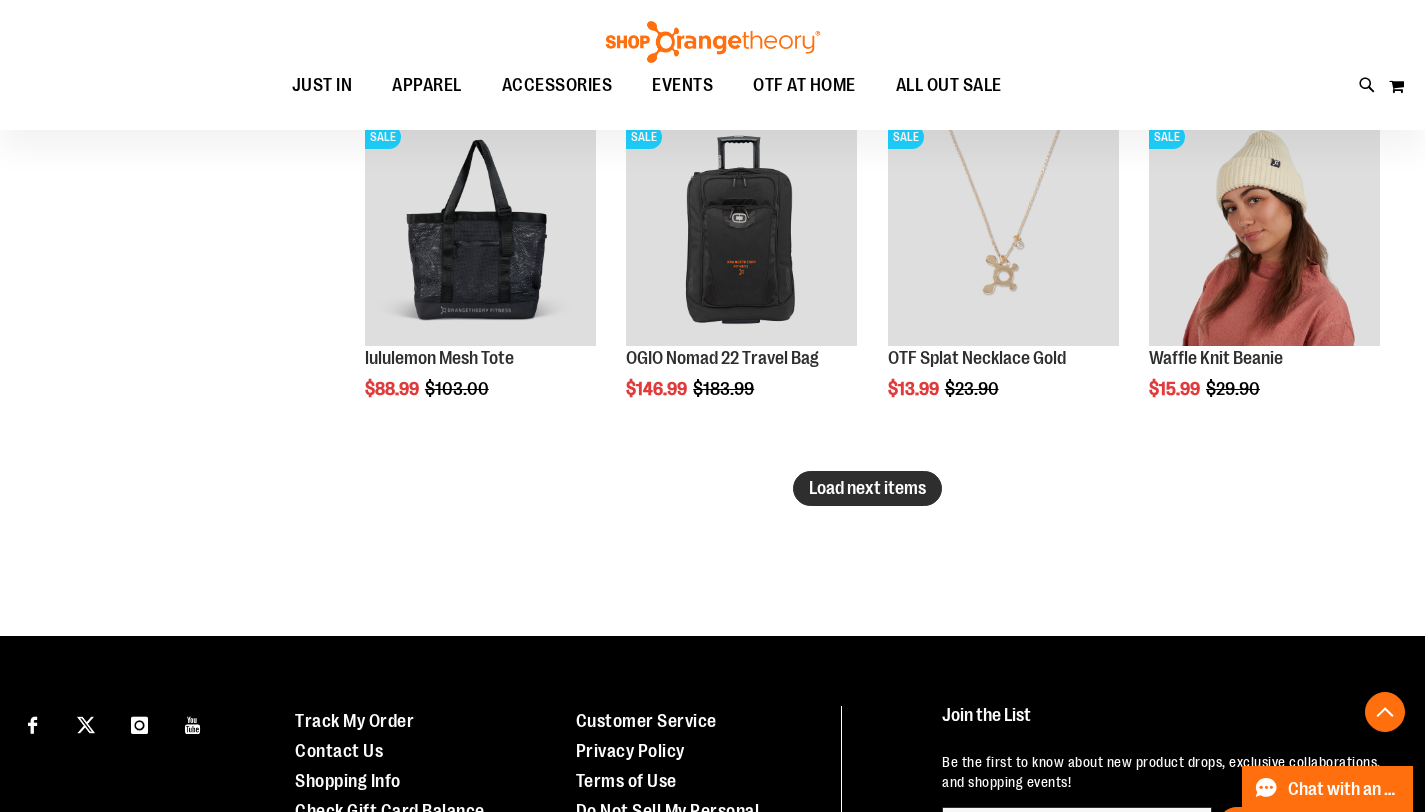 click on "Load next items" at bounding box center (867, 488) 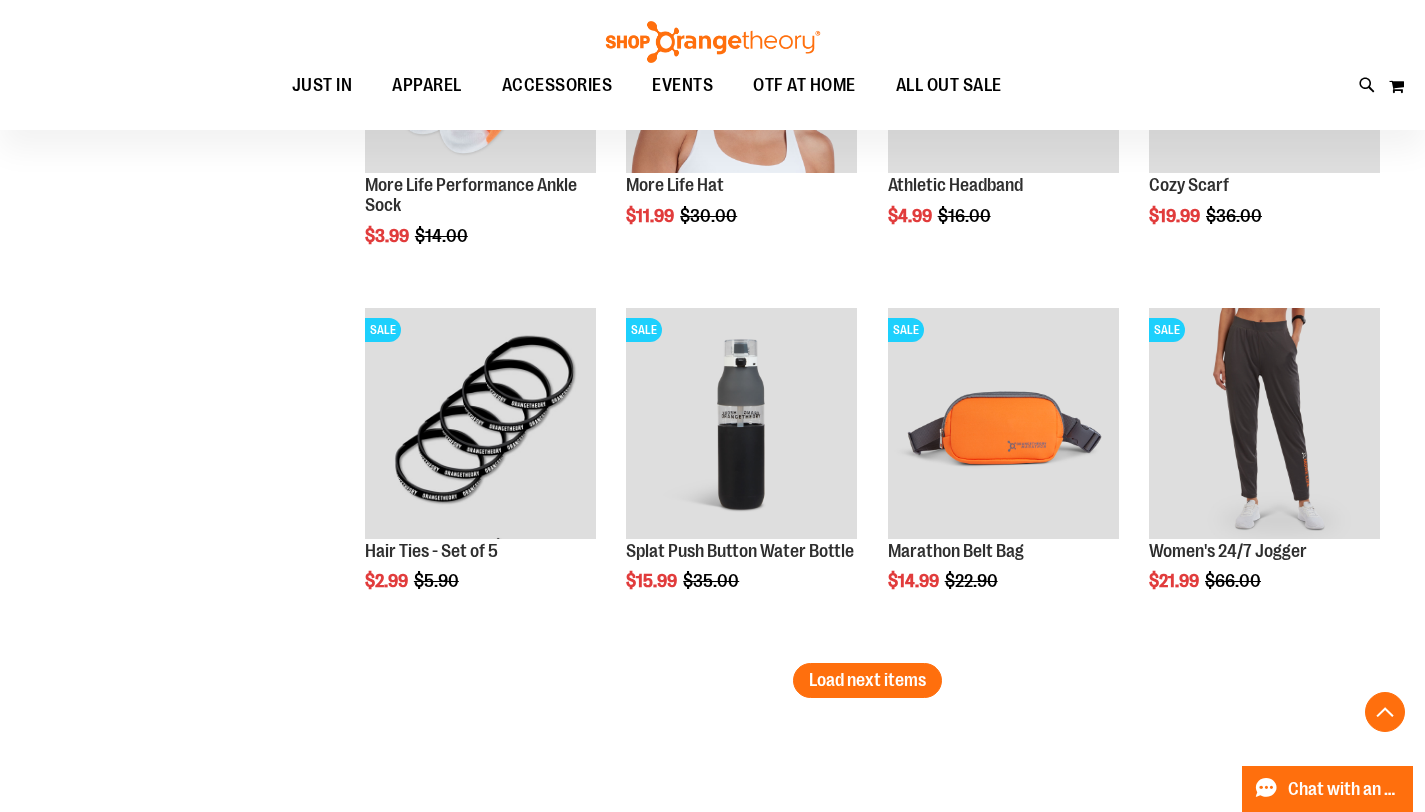 scroll, scrollTop: 5464, scrollLeft: 0, axis: vertical 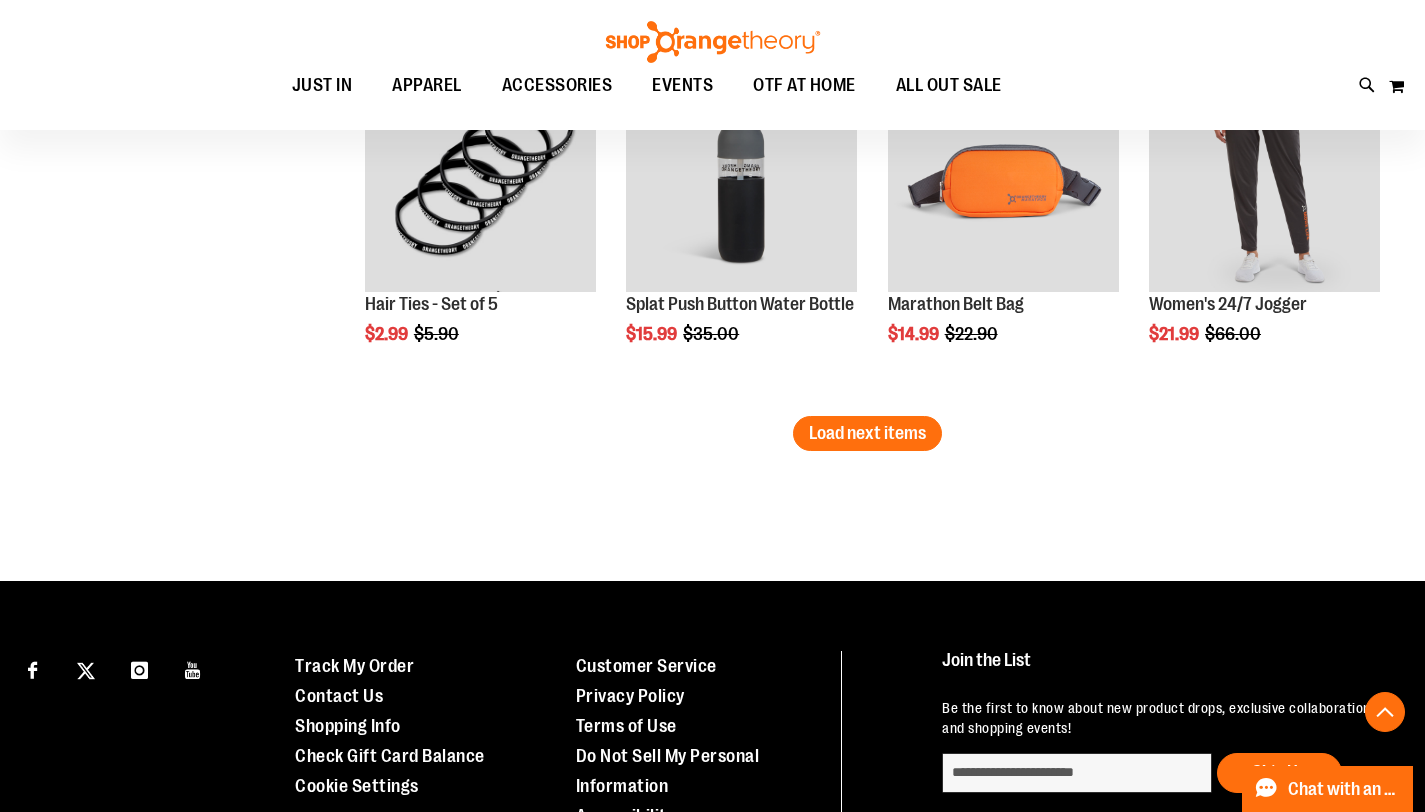 drag, startPoint x: 842, startPoint y: 443, endPoint x: 831, endPoint y: 442, distance: 11.045361 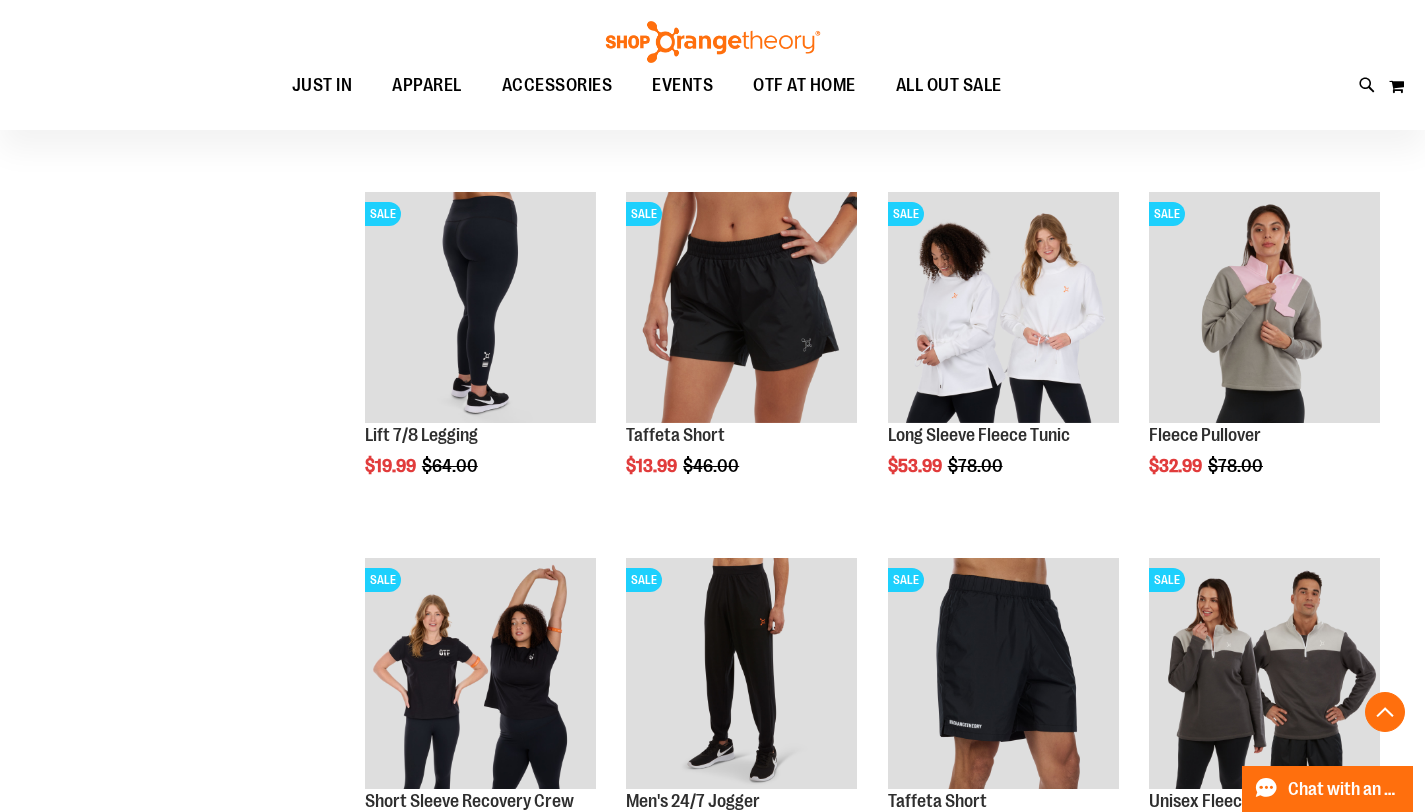 scroll, scrollTop: 5790, scrollLeft: 0, axis: vertical 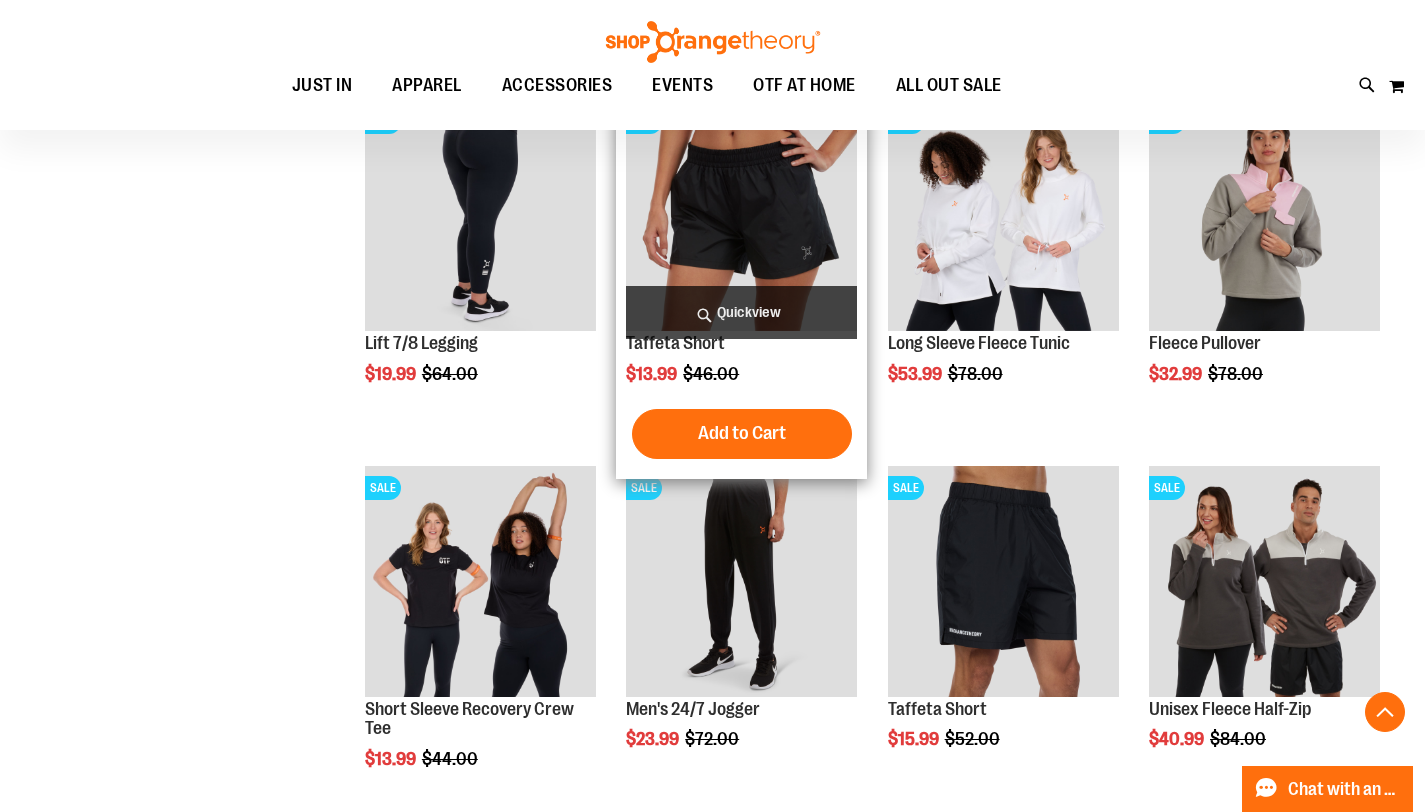 click at bounding box center [741, 215] 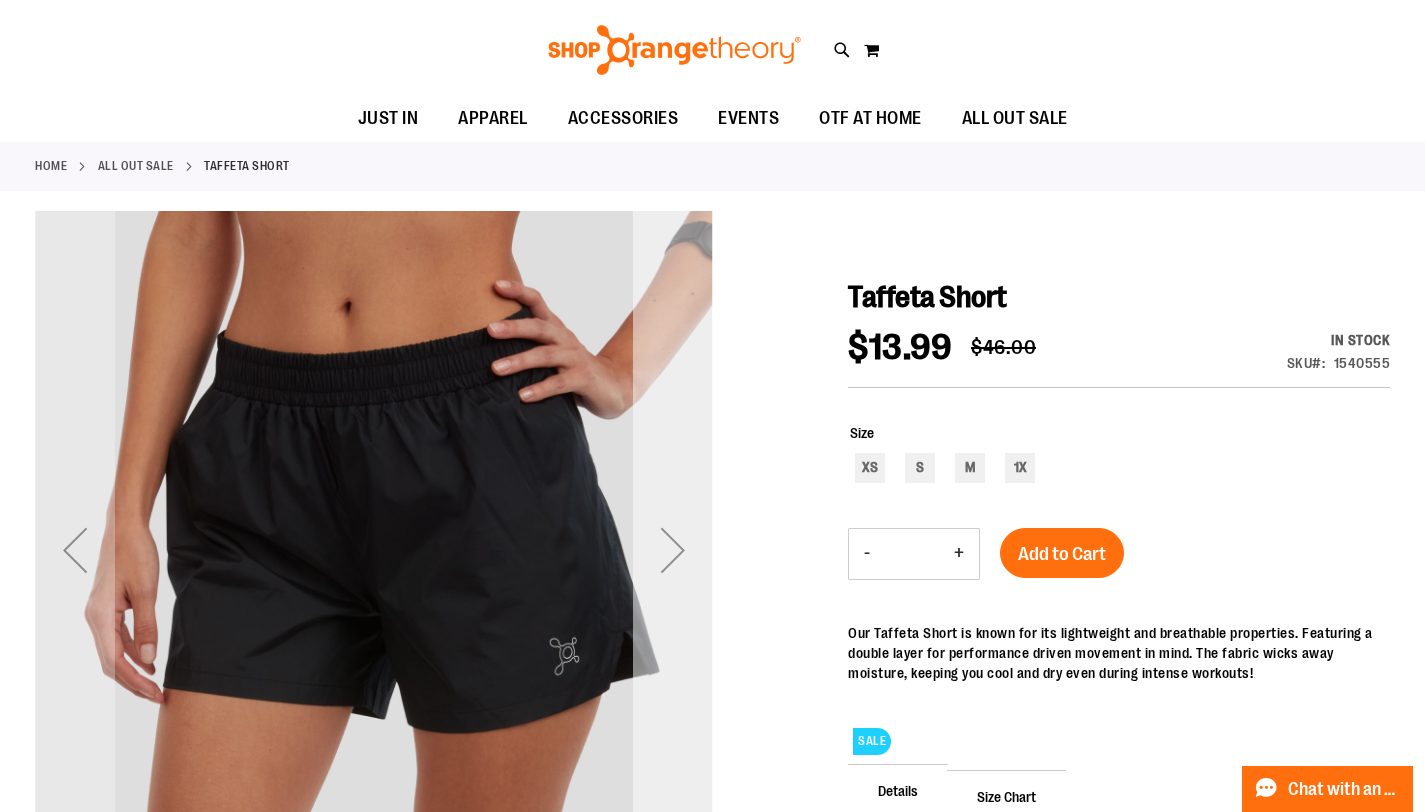 scroll, scrollTop: 0, scrollLeft: 0, axis: both 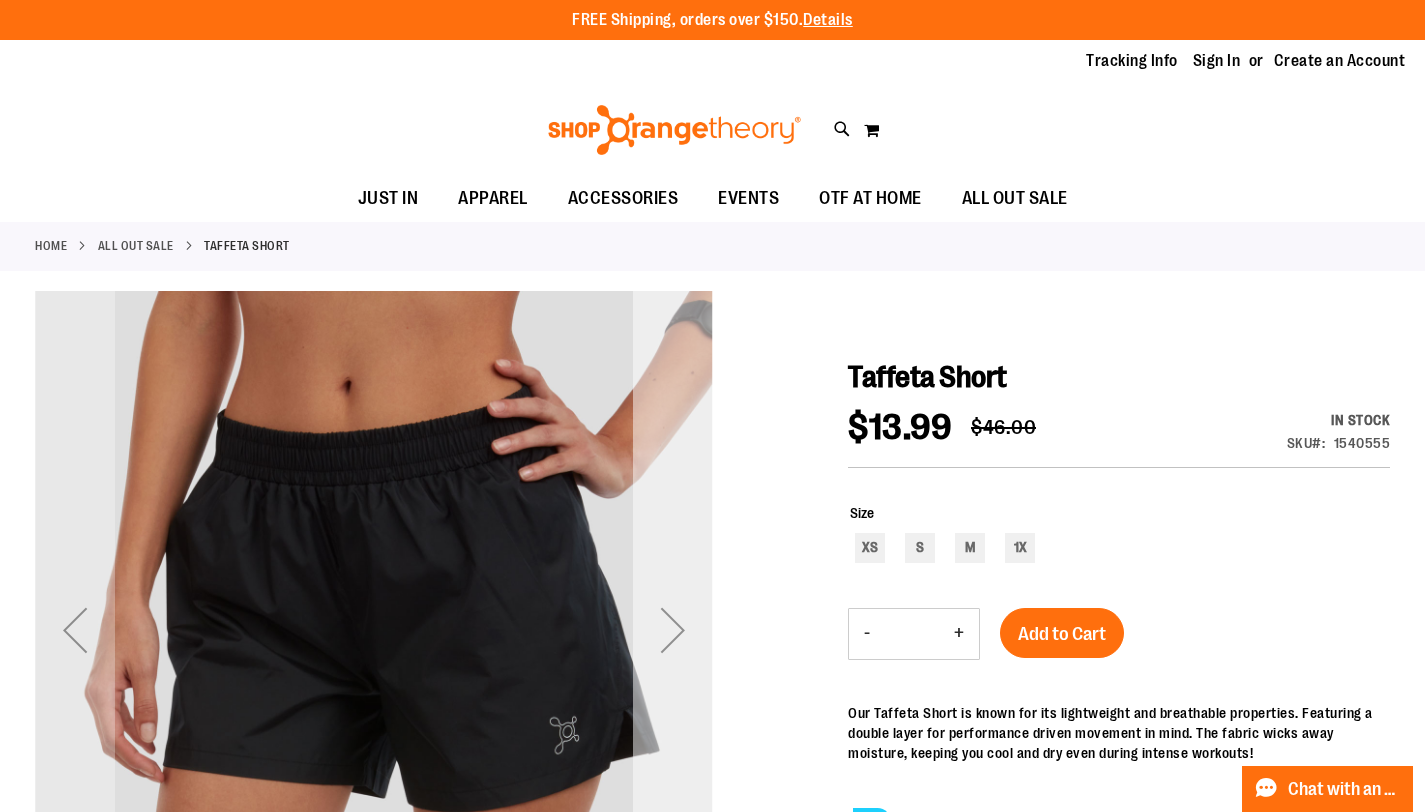 click at bounding box center (673, 630) 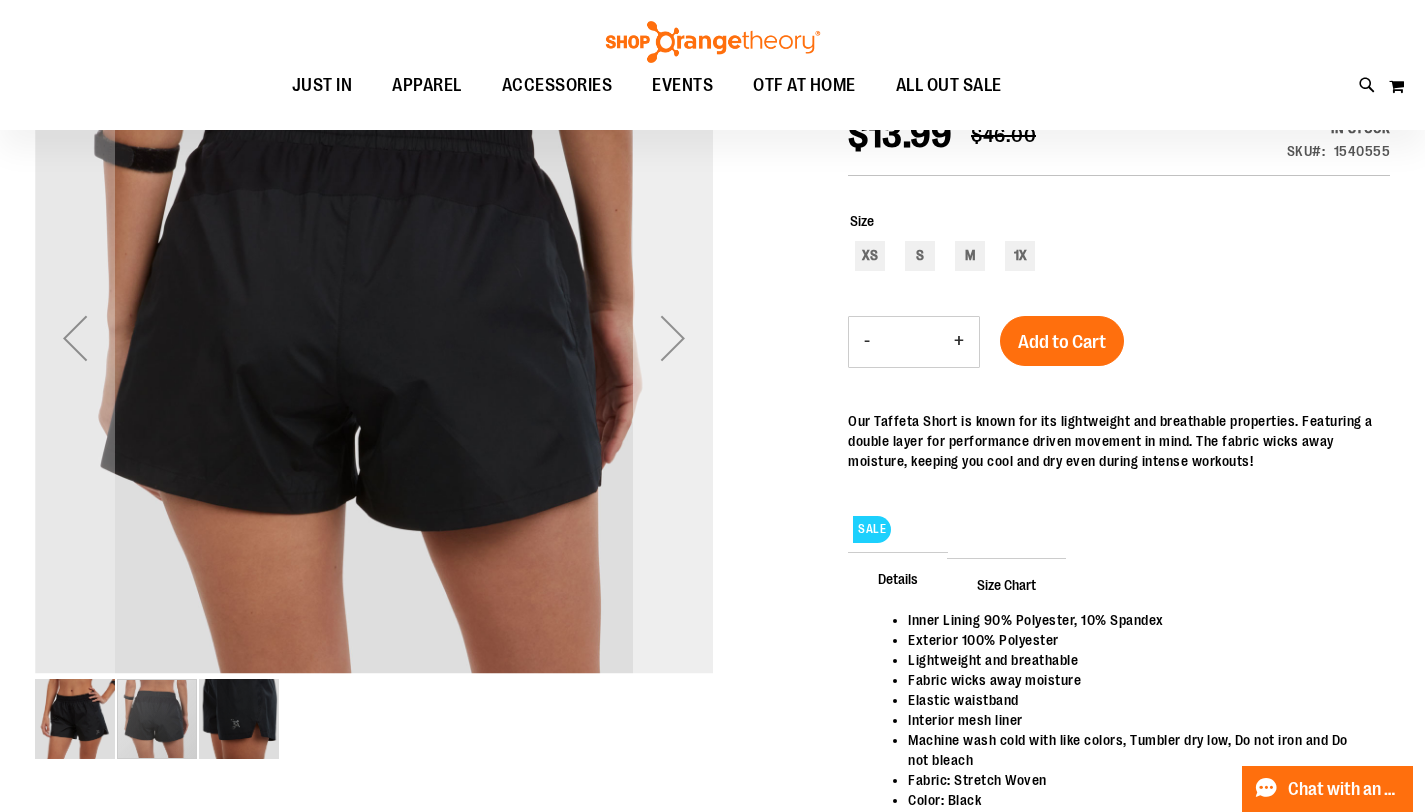 scroll, scrollTop: 154, scrollLeft: 0, axis: vertical 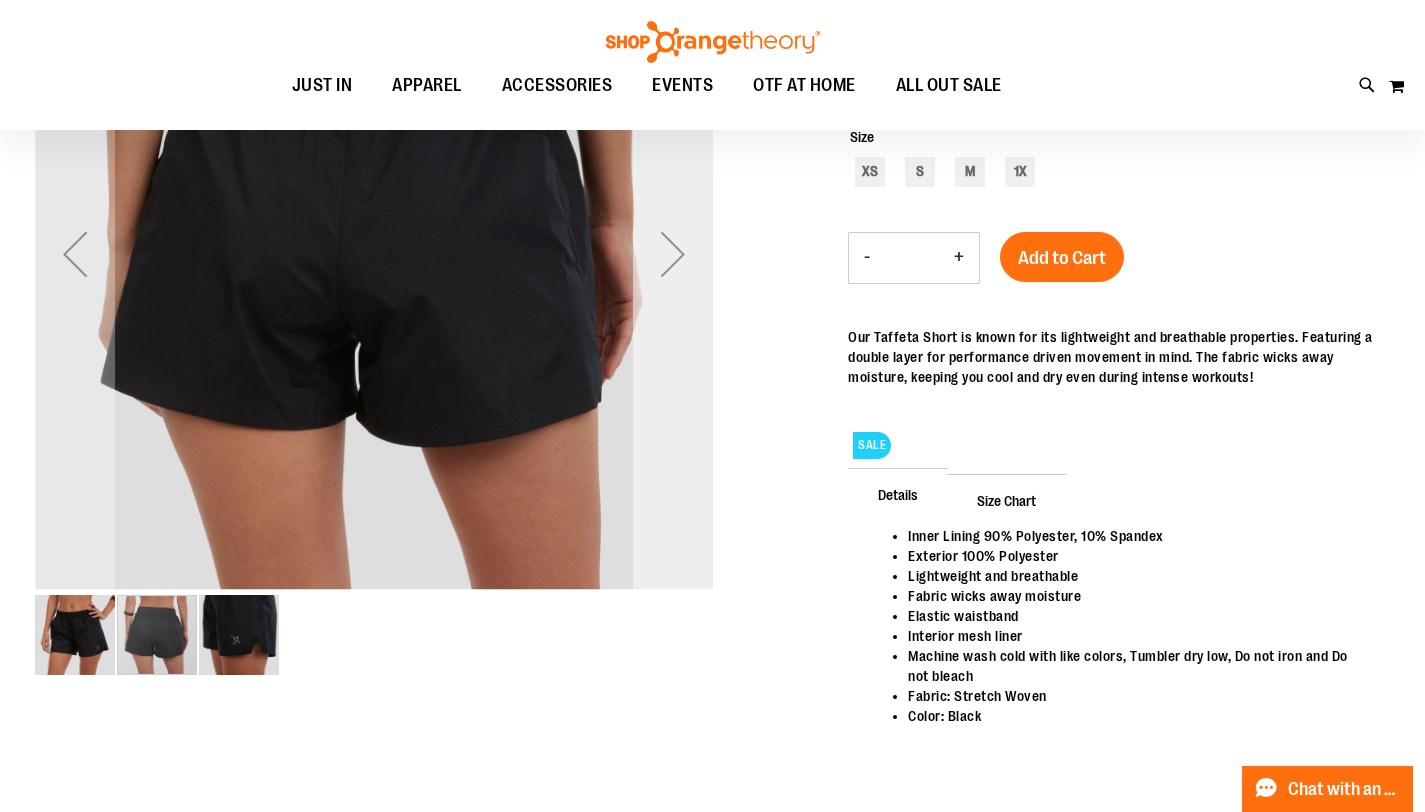 click at bounding box center (673, 254) 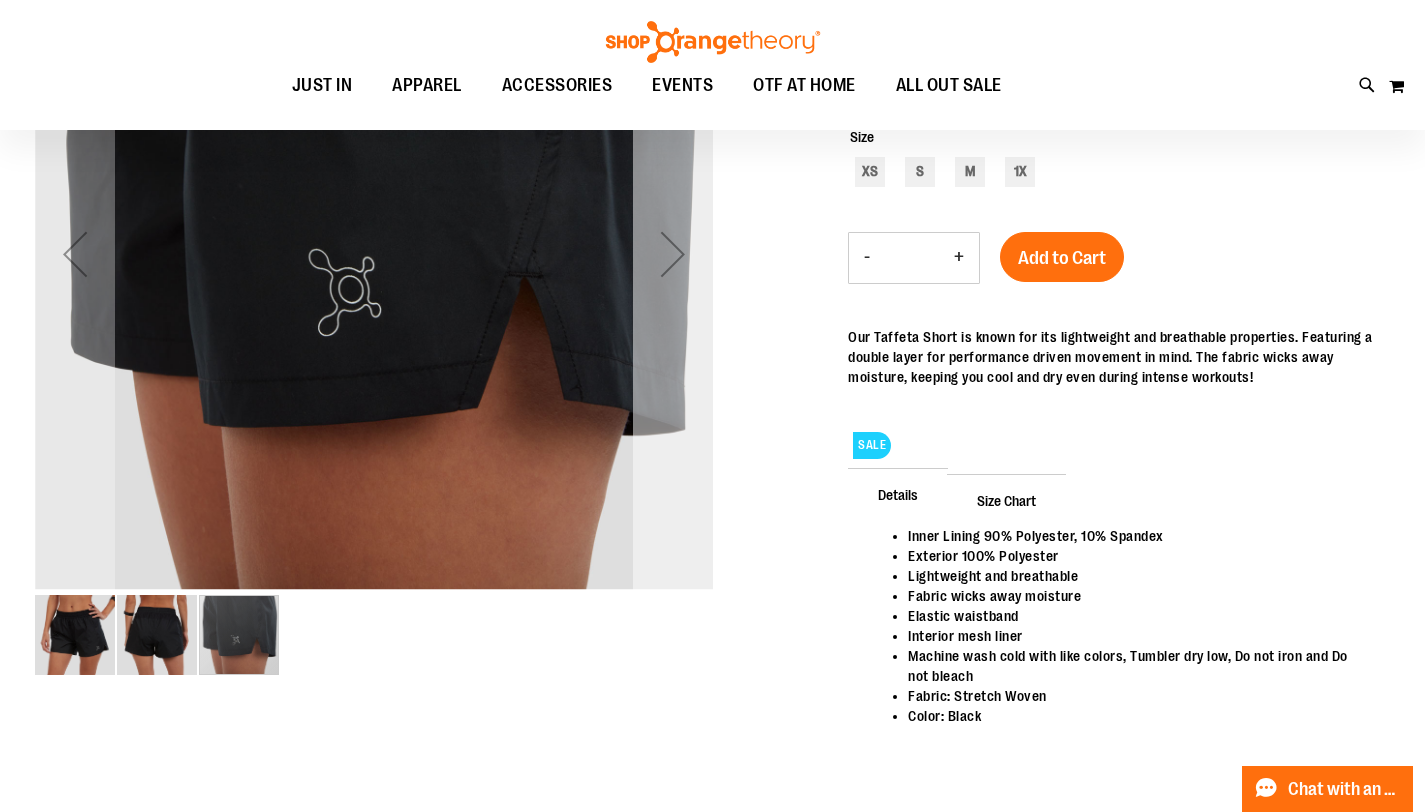 click at bounding box center (673, 254) 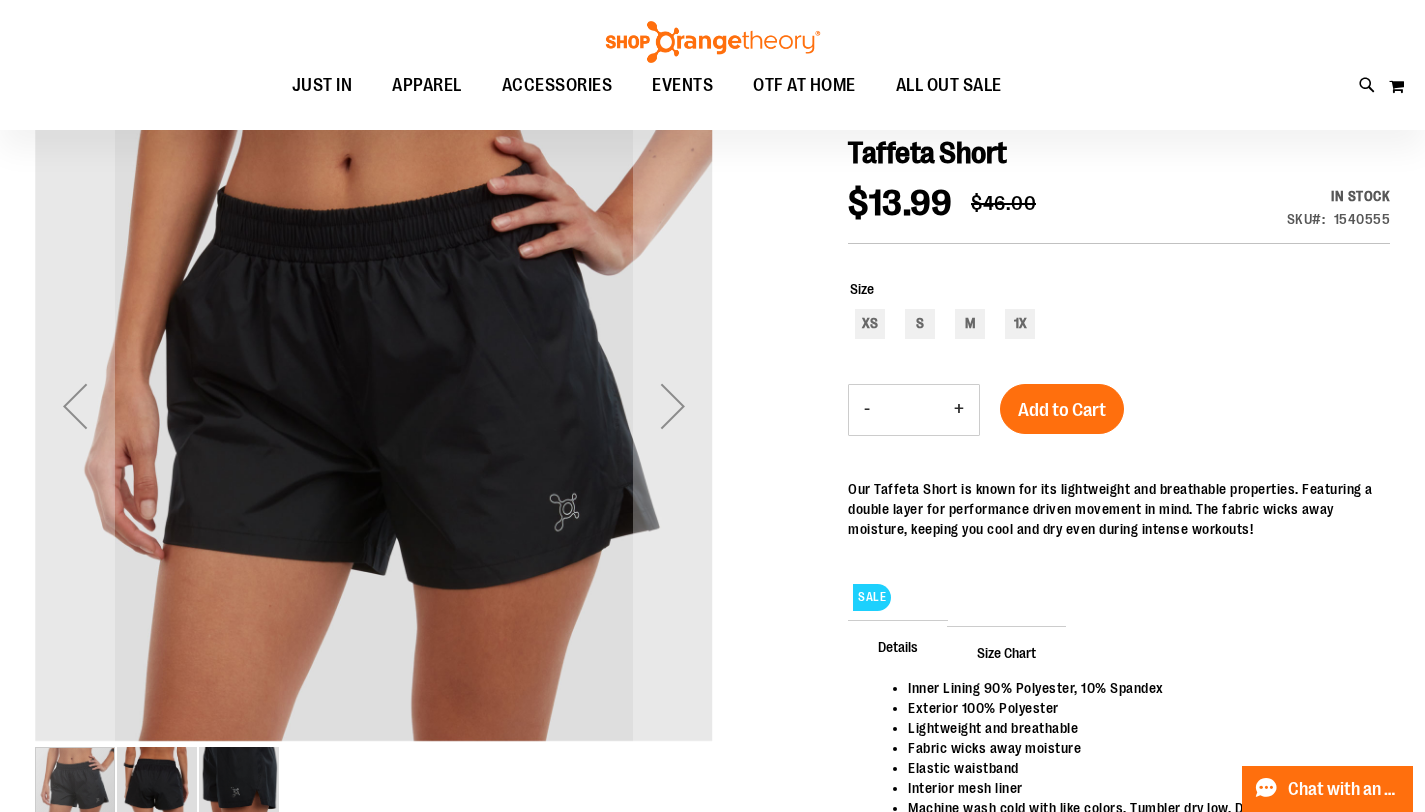 scroll, scrollTop: 0, scrollLeft: 0, axis: both 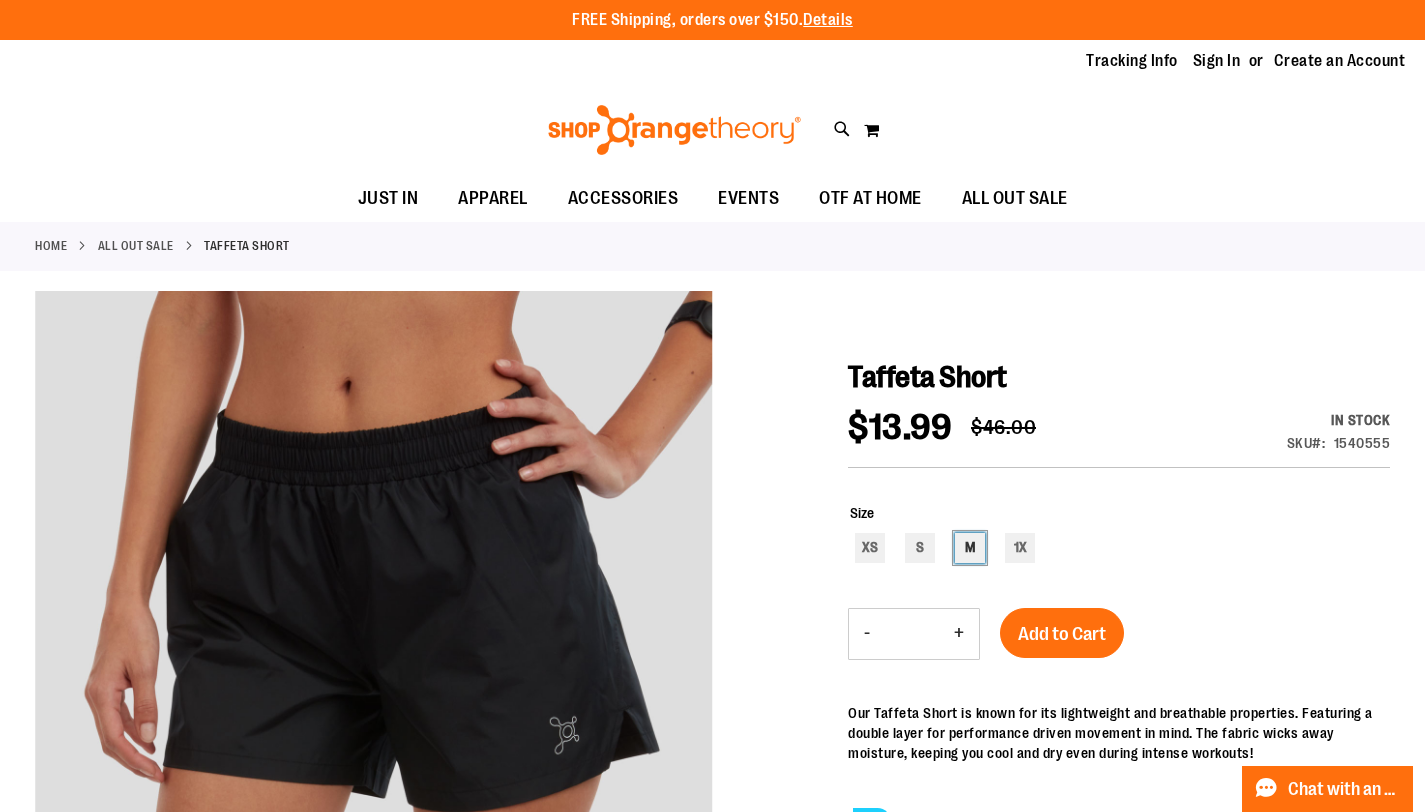 click on "M" at bounding box center [970, 548] 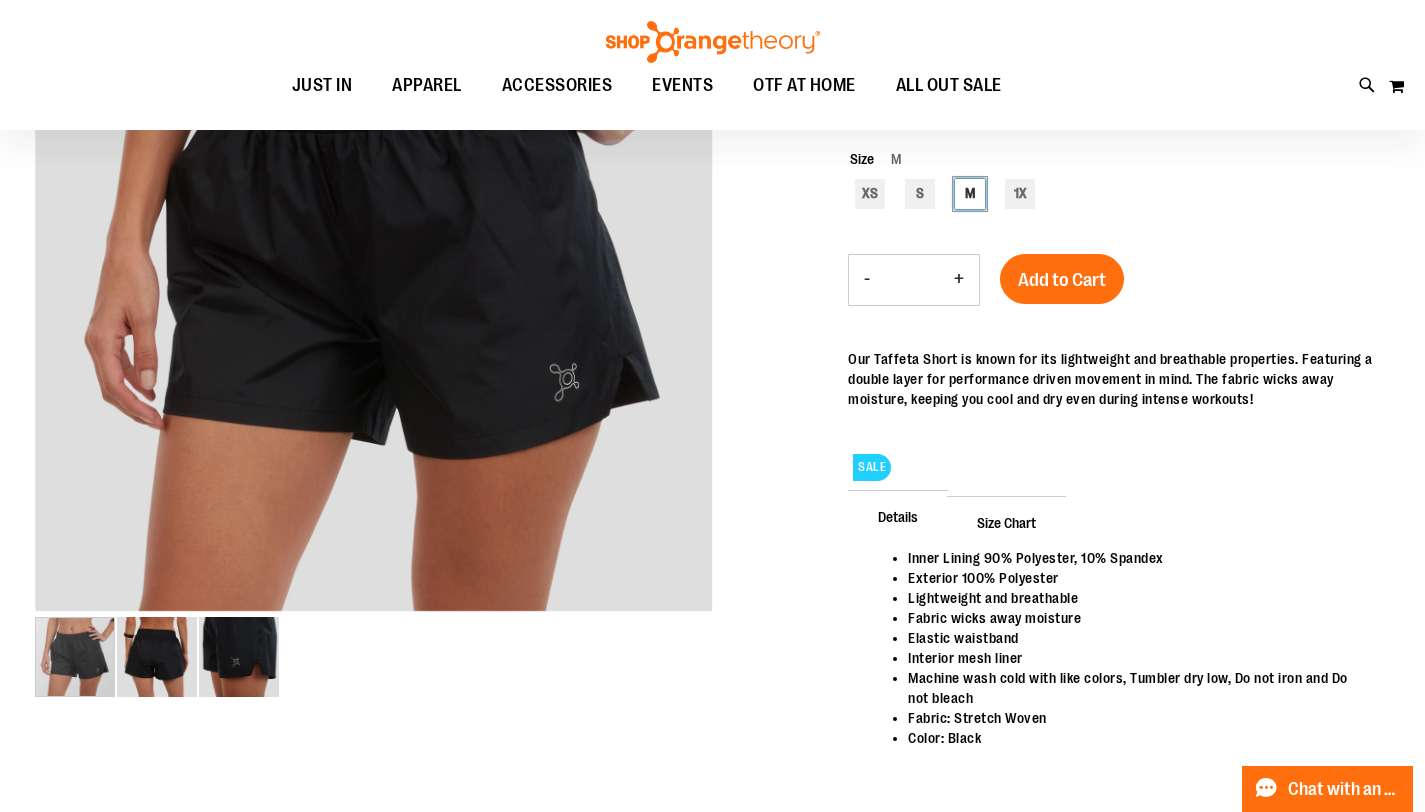 scroll, scrollTop: 133, scrollLeft: 0, axis: vertical 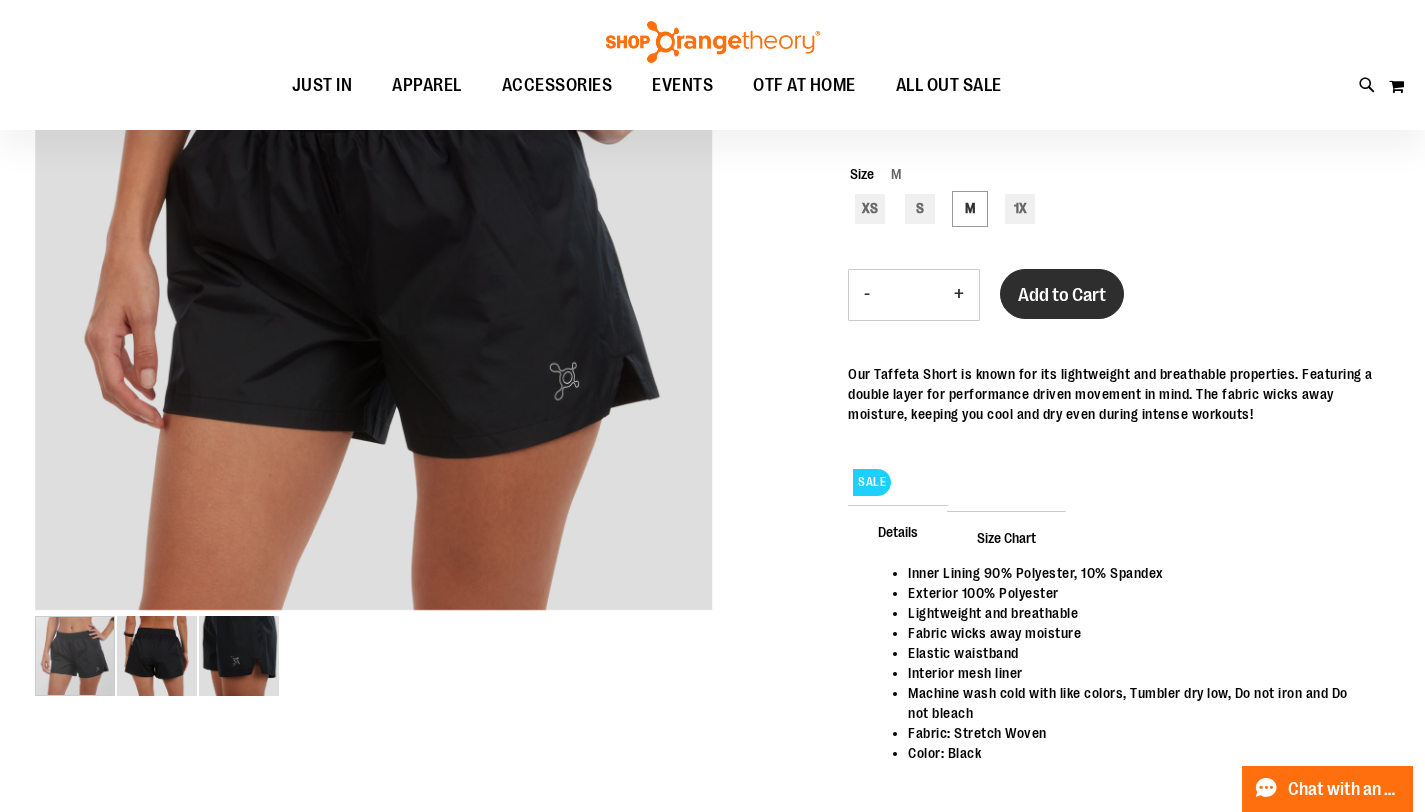 click on "Add to Cart" at bounding box center (1062, 295) 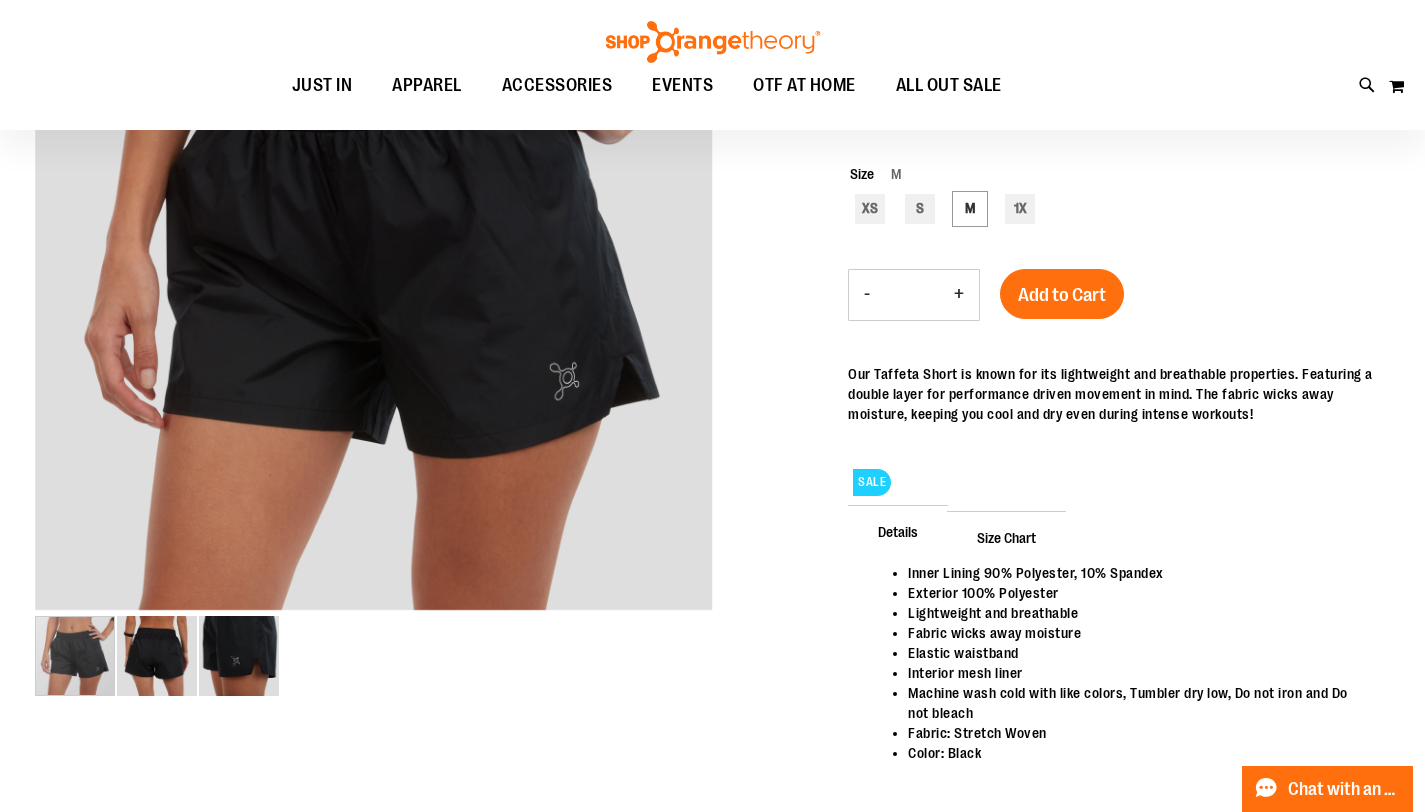 scroll, scrollTop: 0, scrollLeft: 0, axis: both 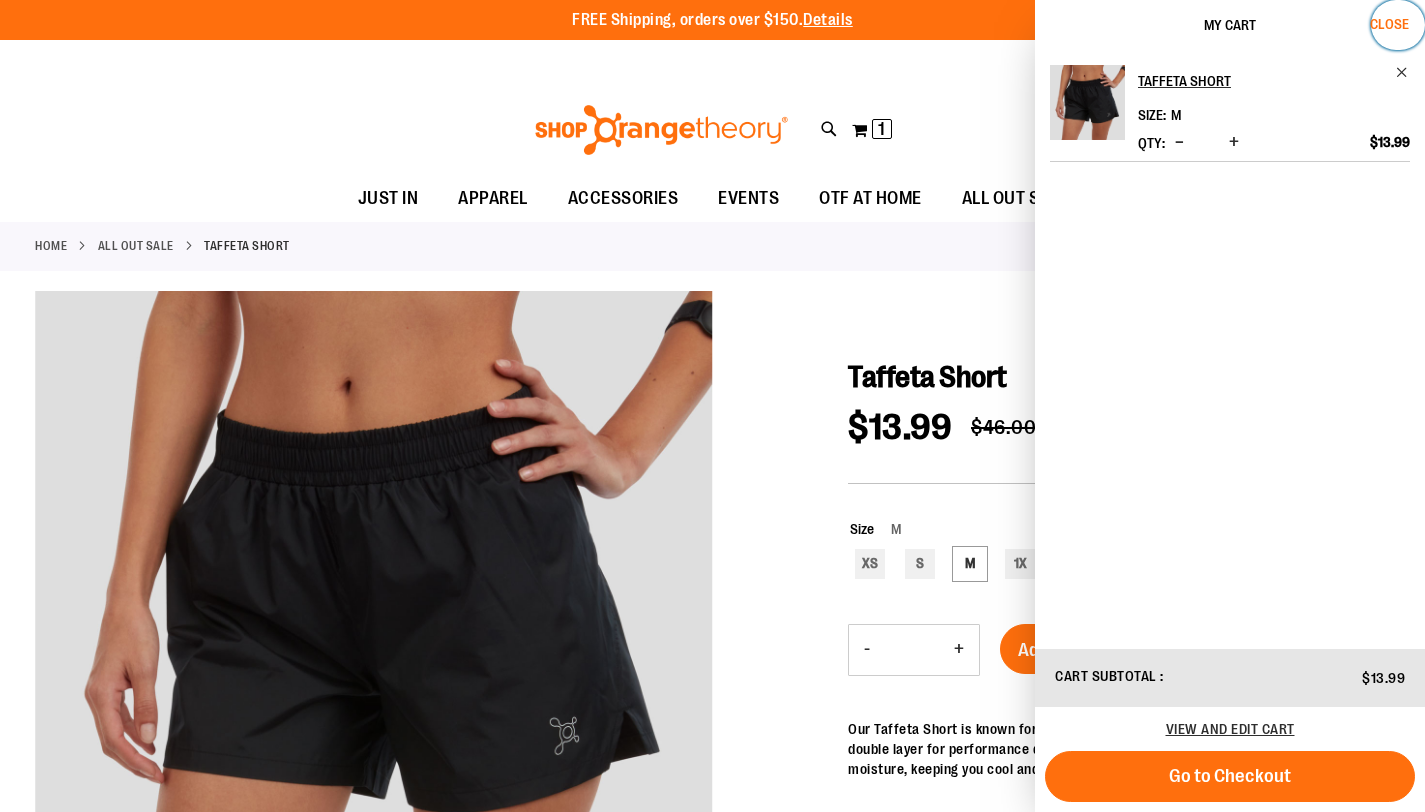 click on "Close" at bounding box center (1389, 24) 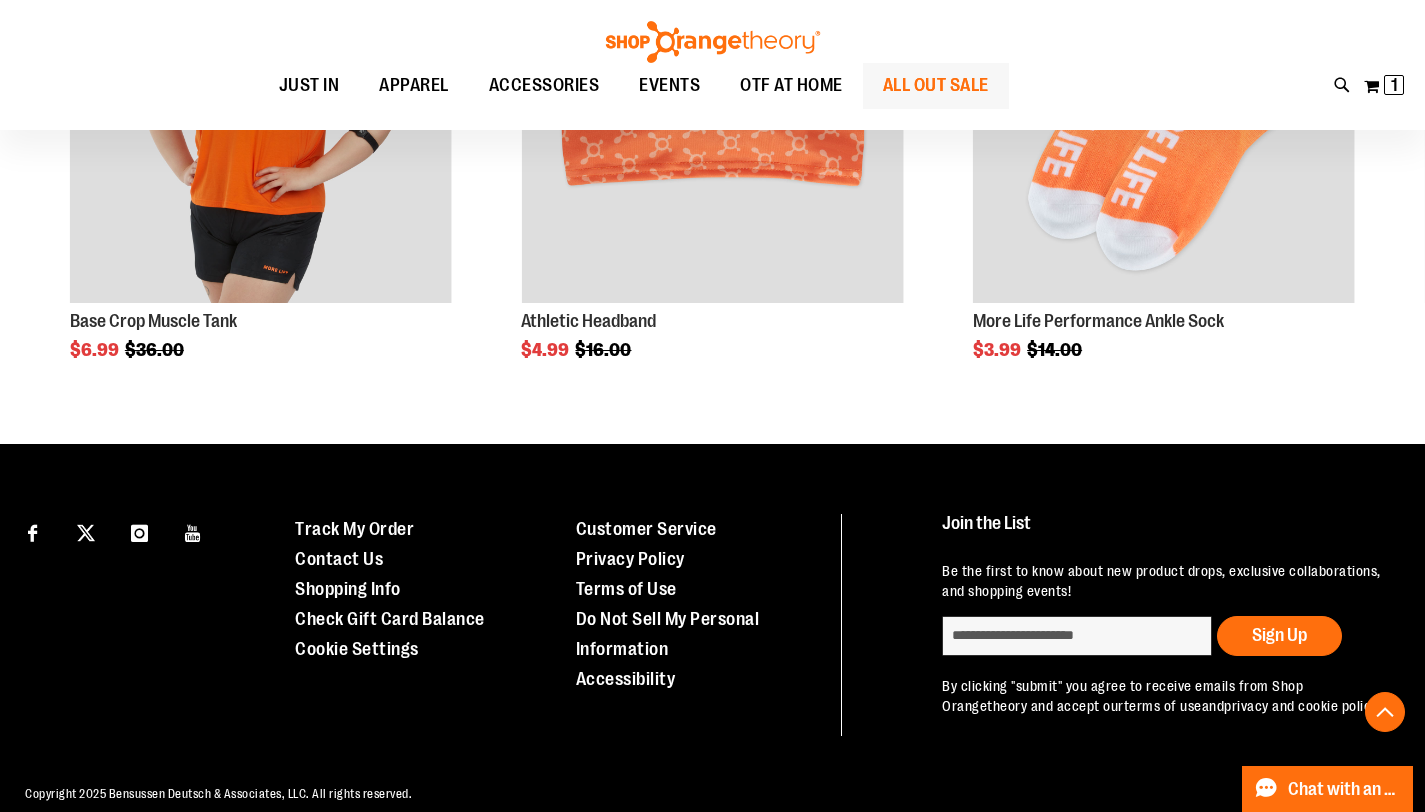 scroll, scrollTop: 1152, scrollLeft: 0, axis: vertical 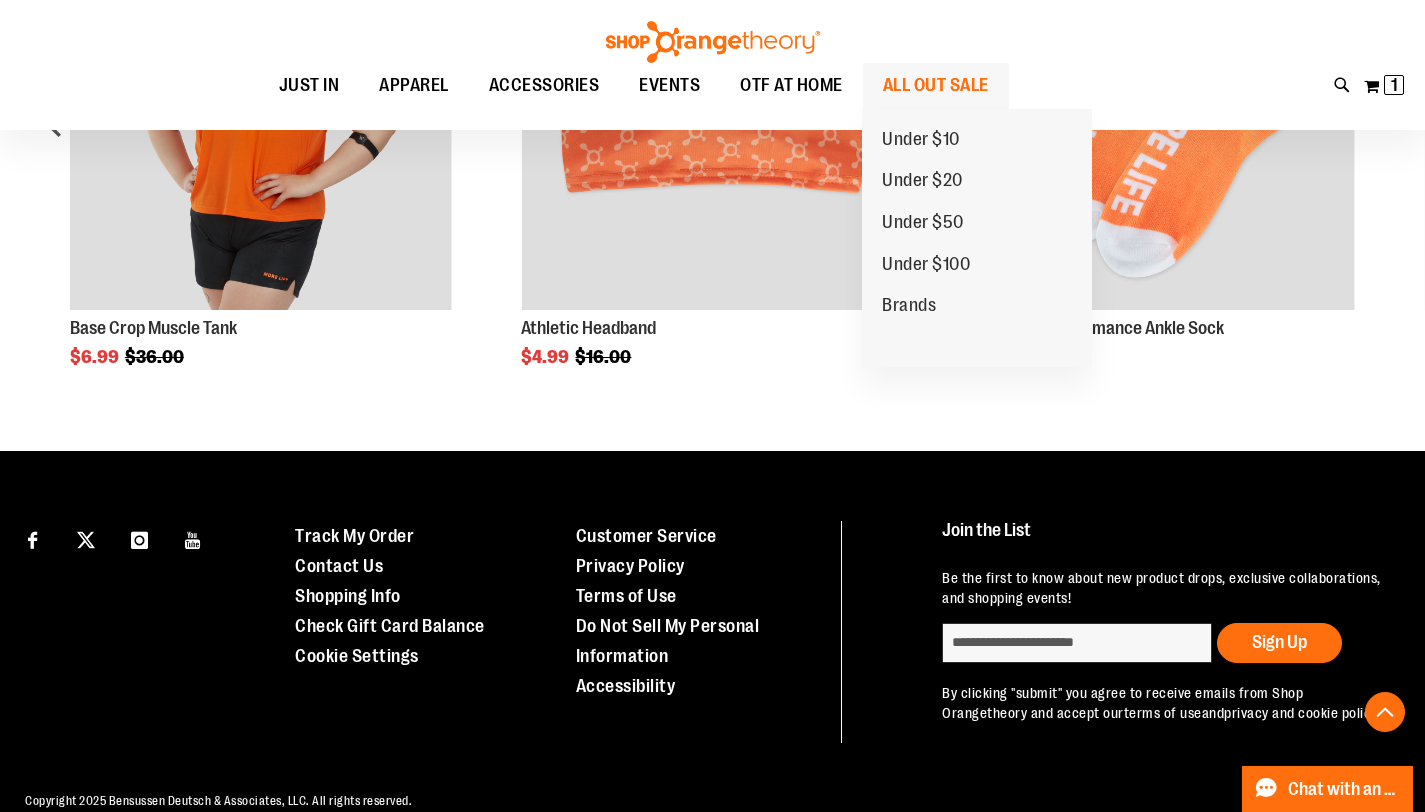 click on "ALL OUT SALE" at bounding box center (936, 85) 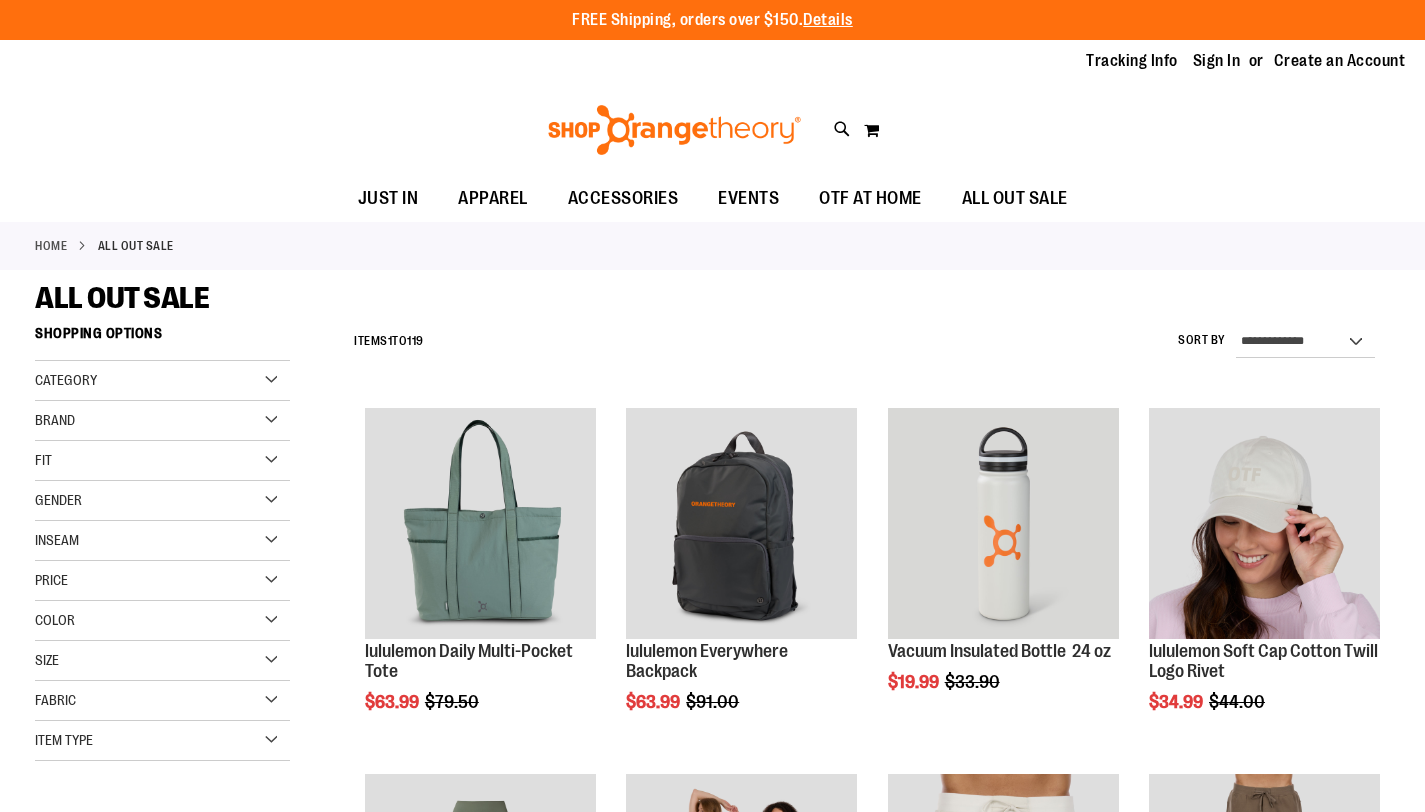 scroll, scrollTop: 0, scrollLeft: 0, axis: both 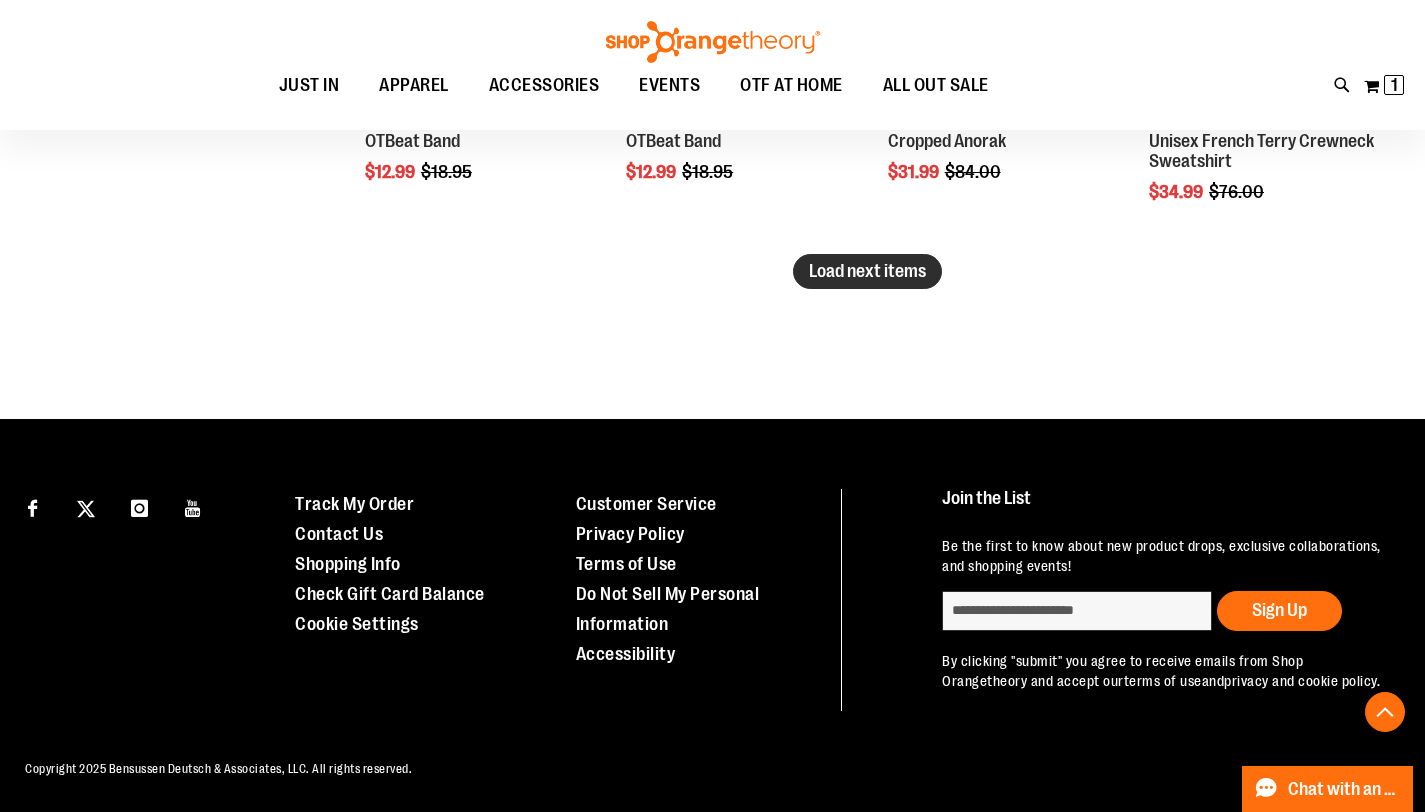 click on "Load next items" at bounding box center (867, 271) 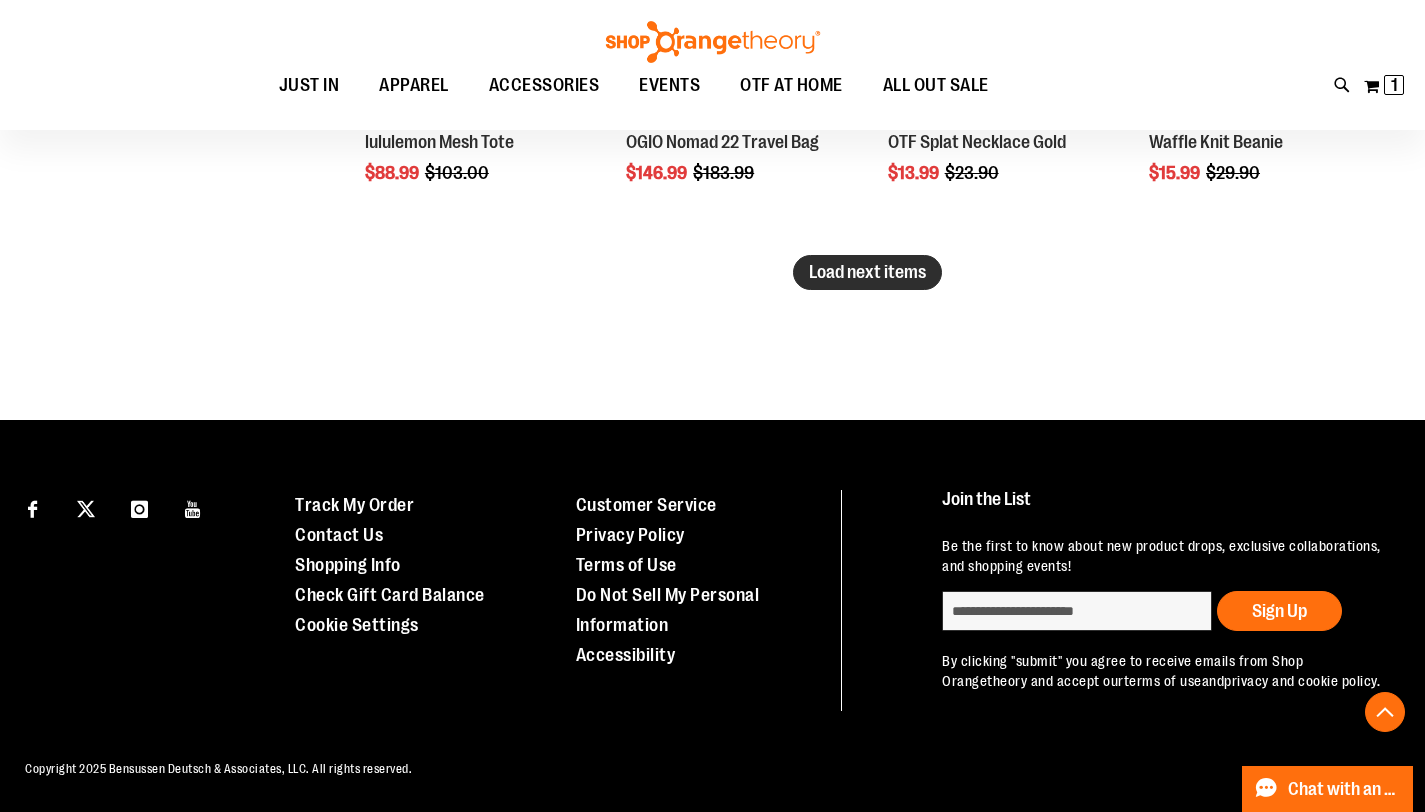 click on "Load next items" at bounding box center (867, 272) 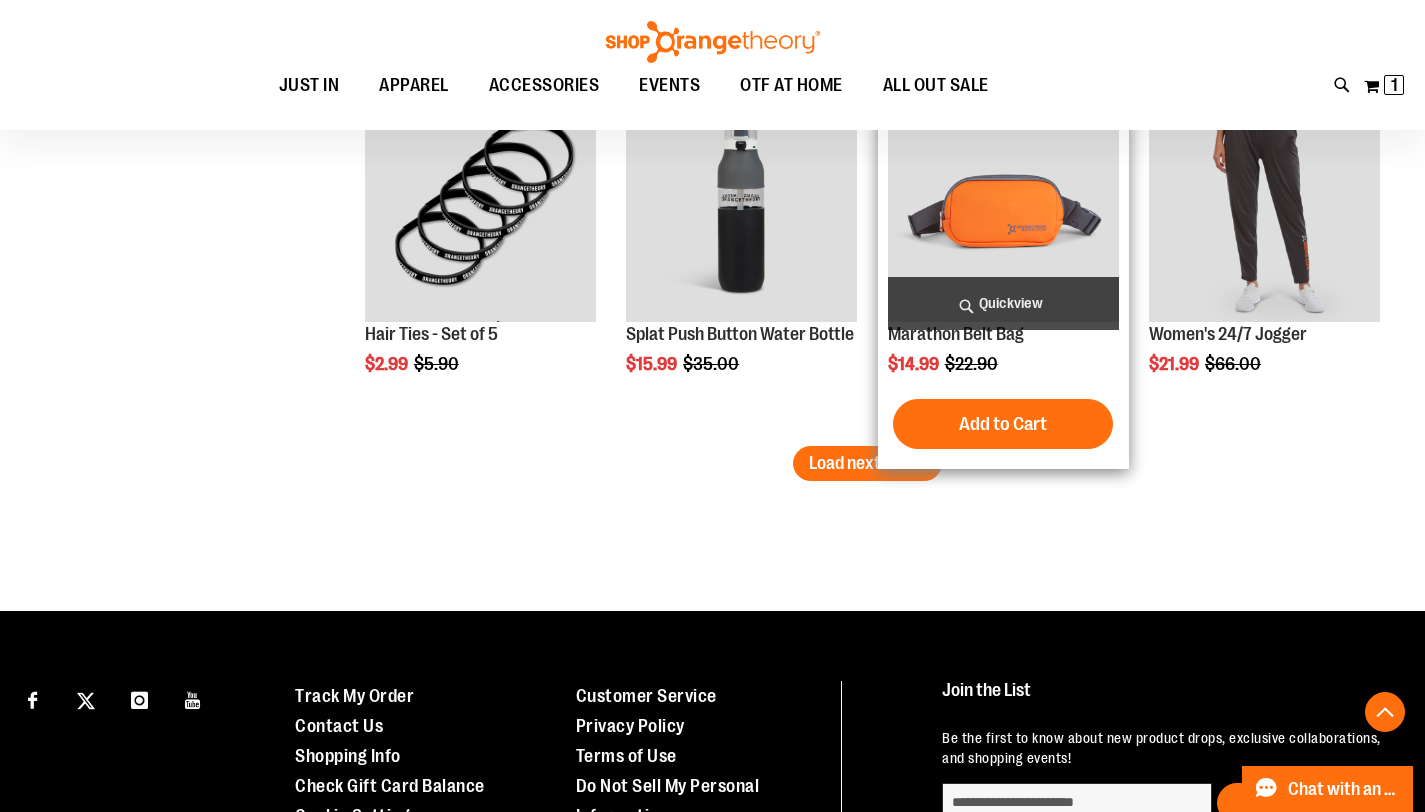 scroll, scrollTop: 5442, scrollLeft: 0, axis: vertical 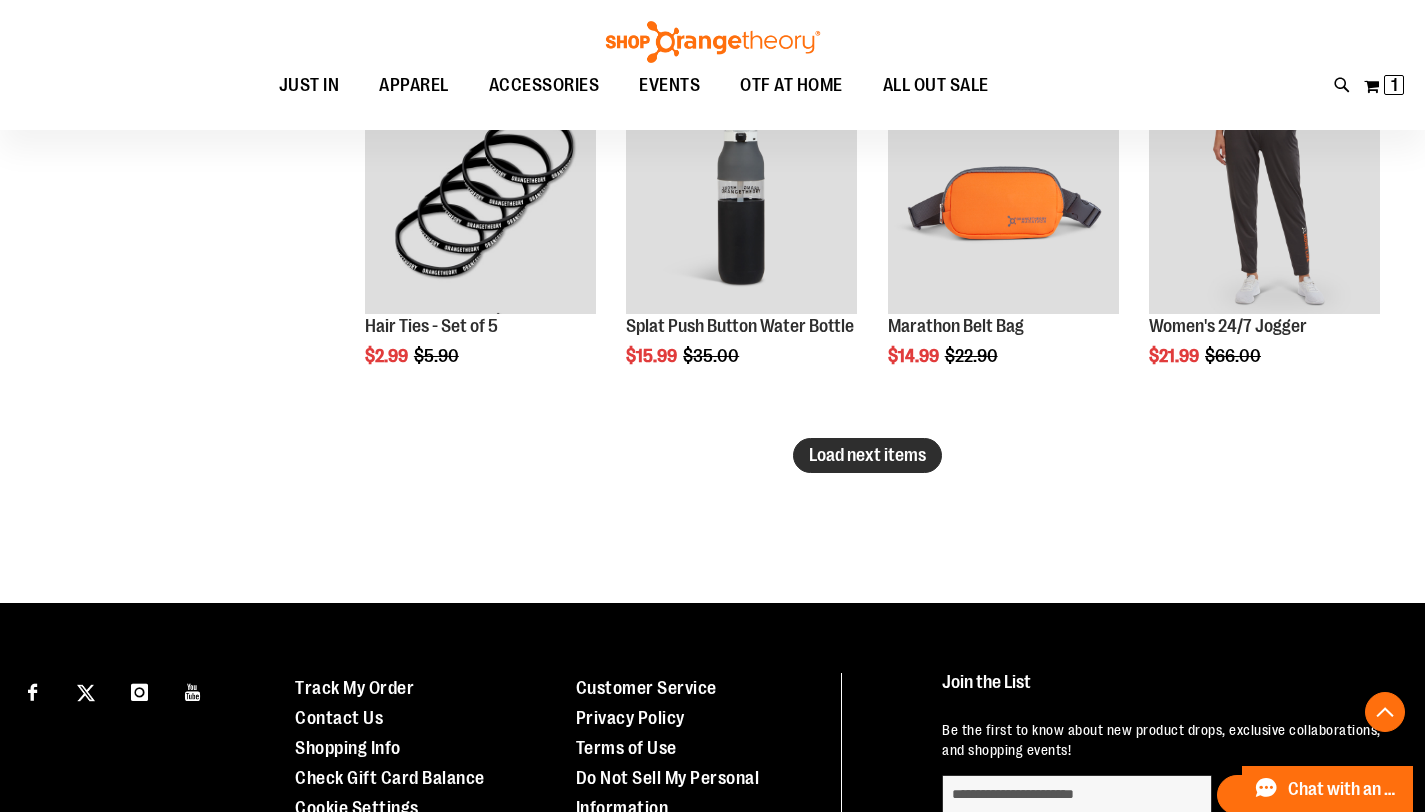 click on "Load next items" at bounding box center [867, 455] 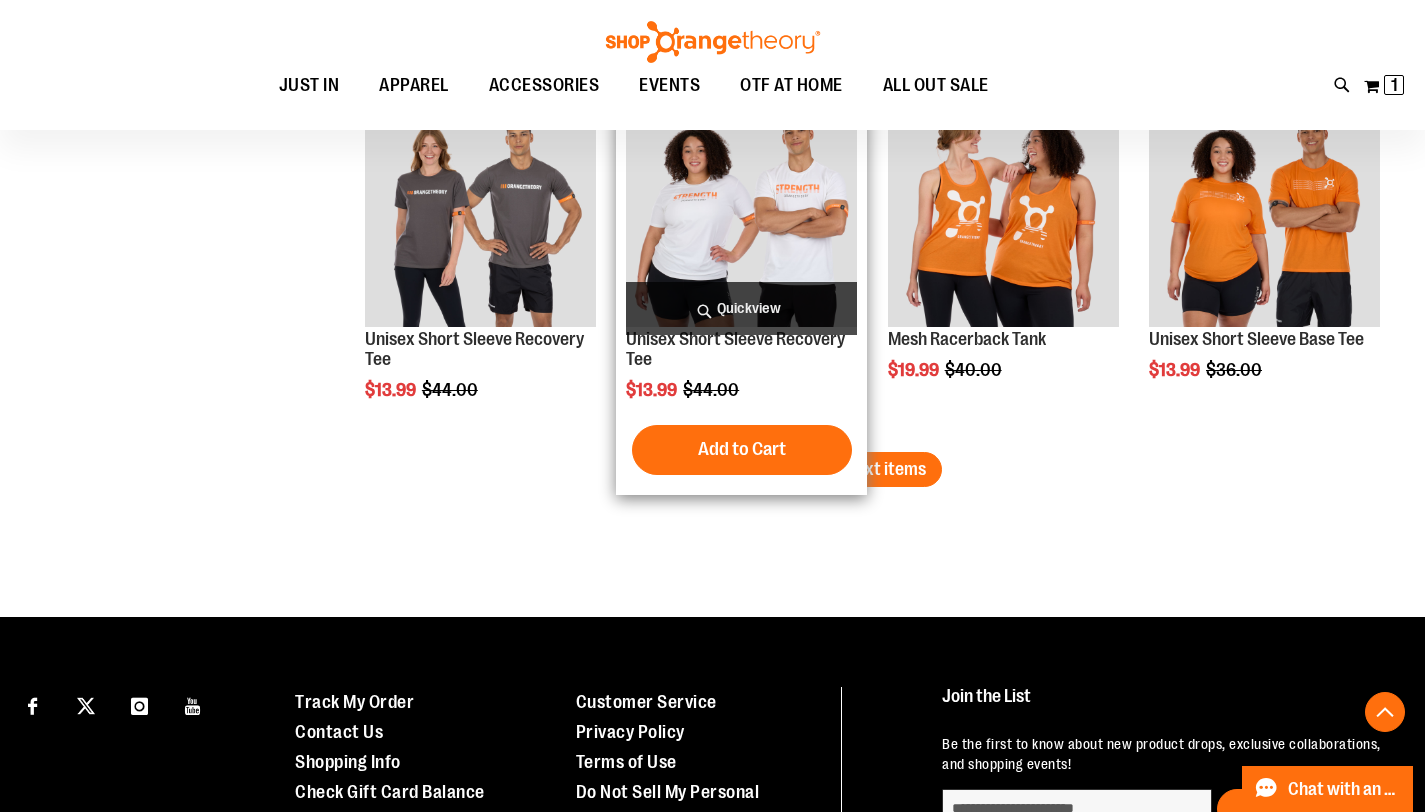 scroll, scrollTop: 6578, scrollLeft: 0, axis: vertical 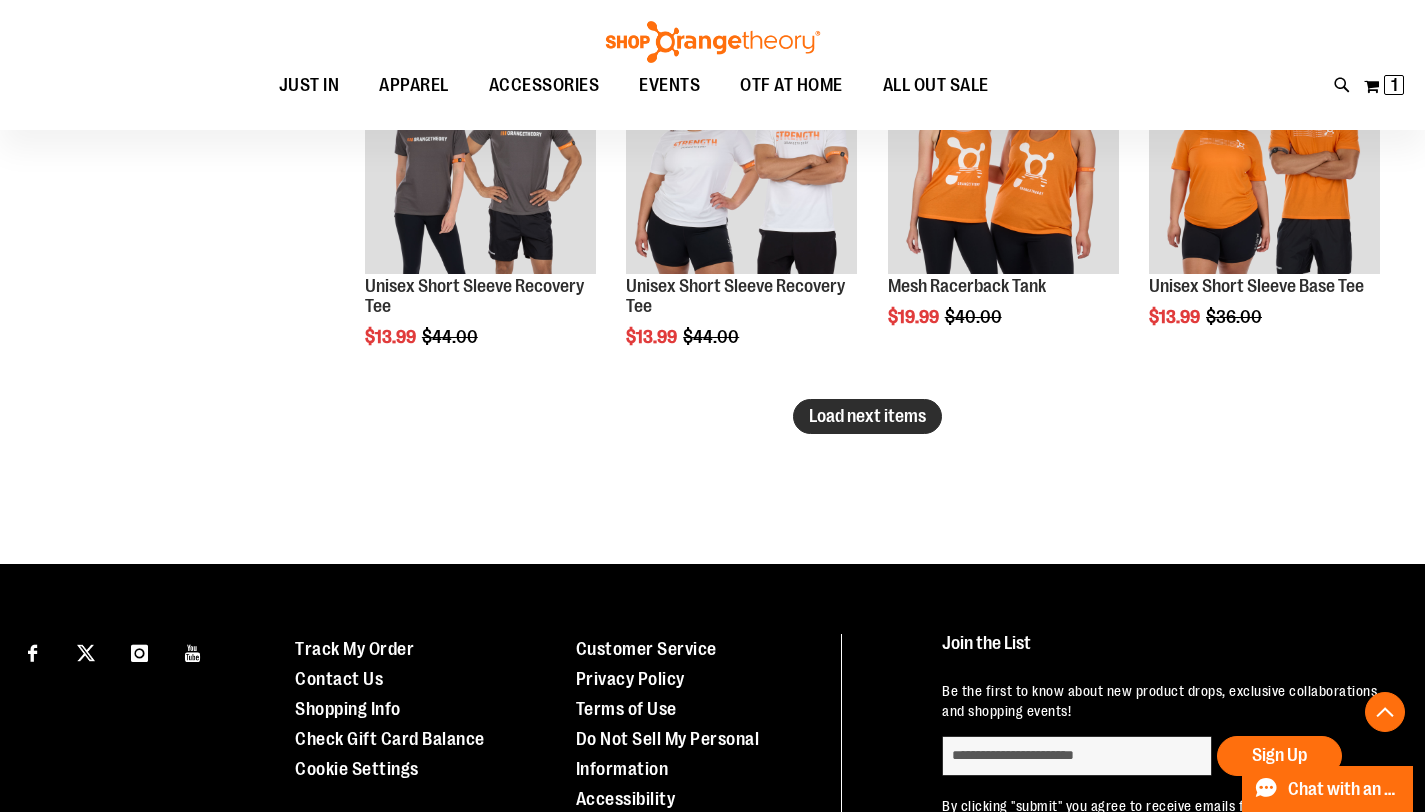 click on "Load next items" at bounding box center [867, 416] 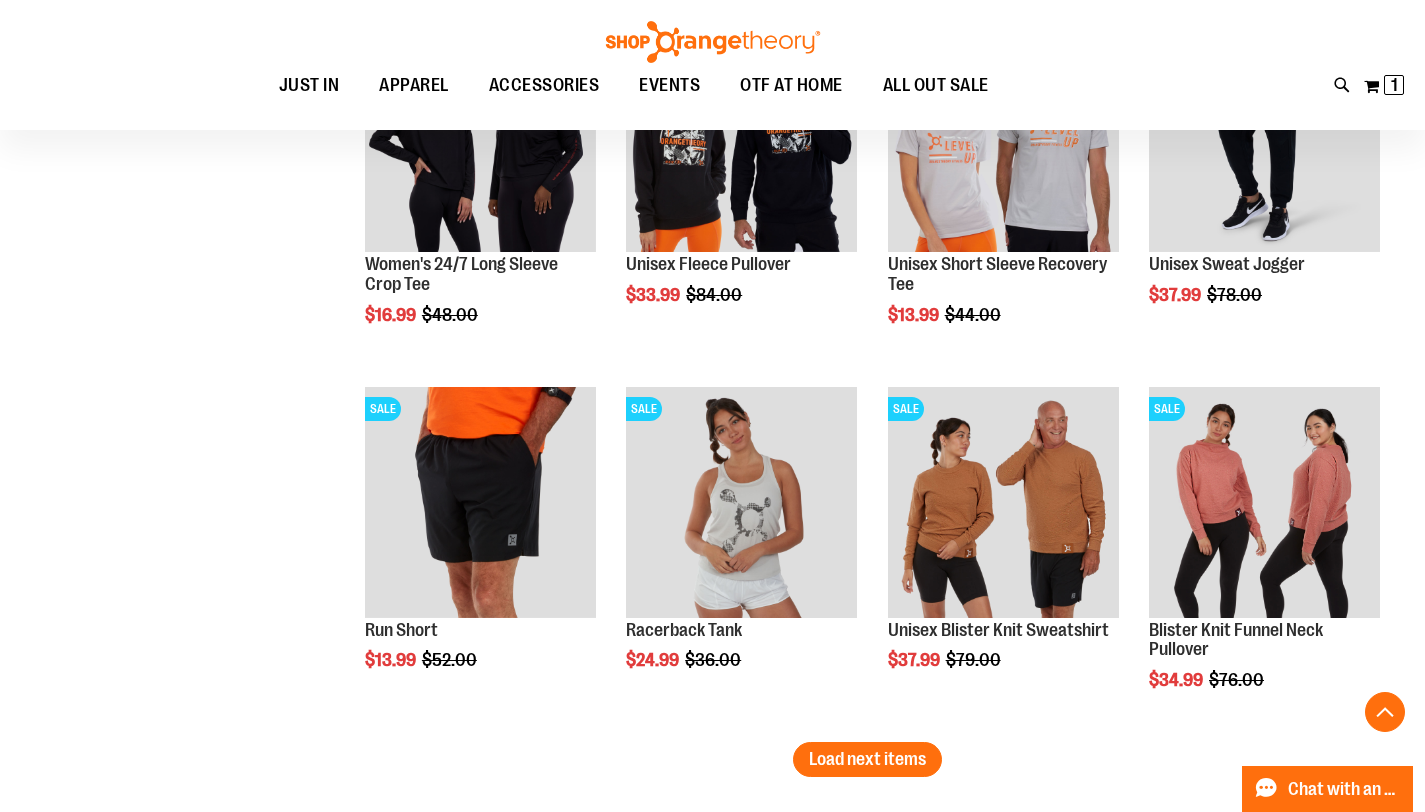 scroll, scrollTop: 7415, scrollLeft: 0, axis: vertical 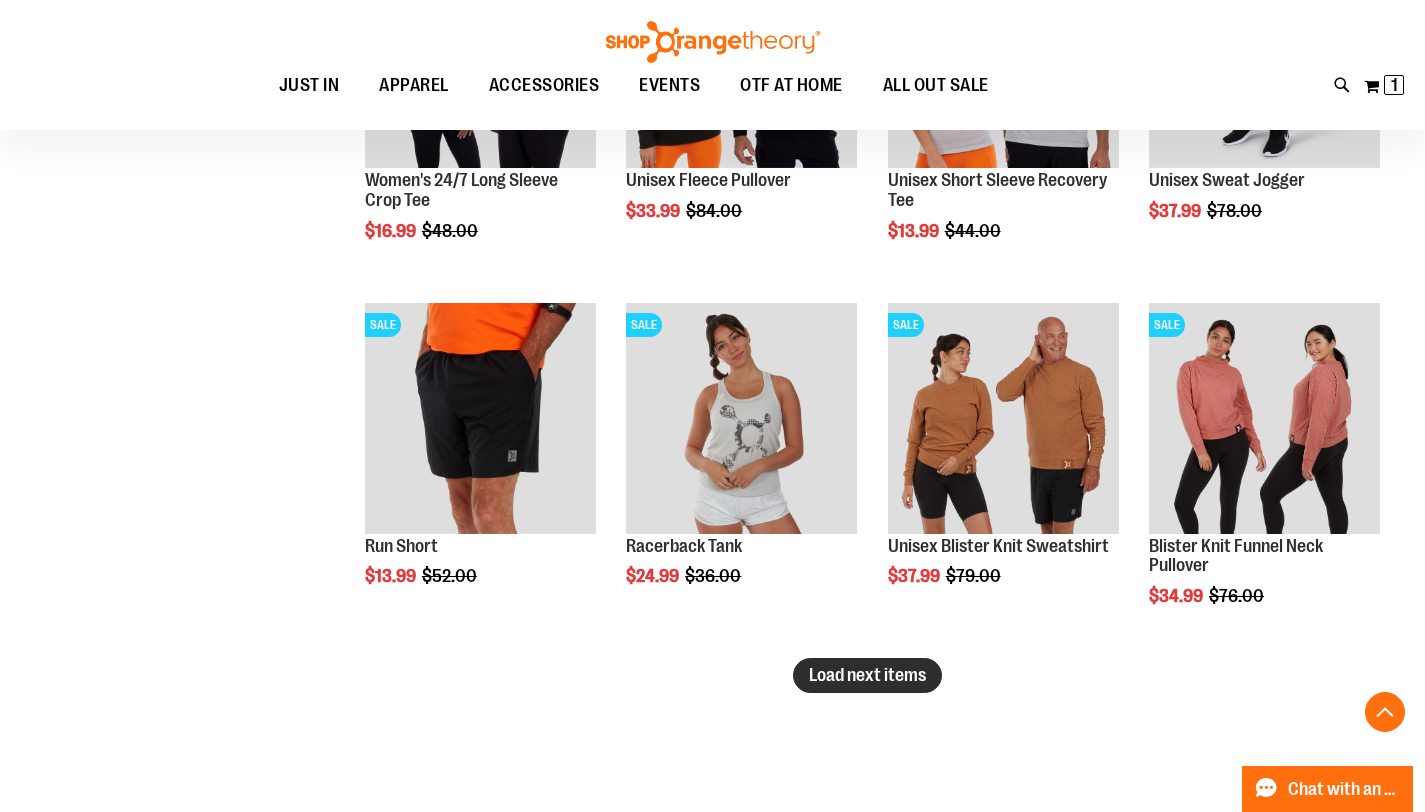 click on "Load next items" at bounding box center (867, 675) 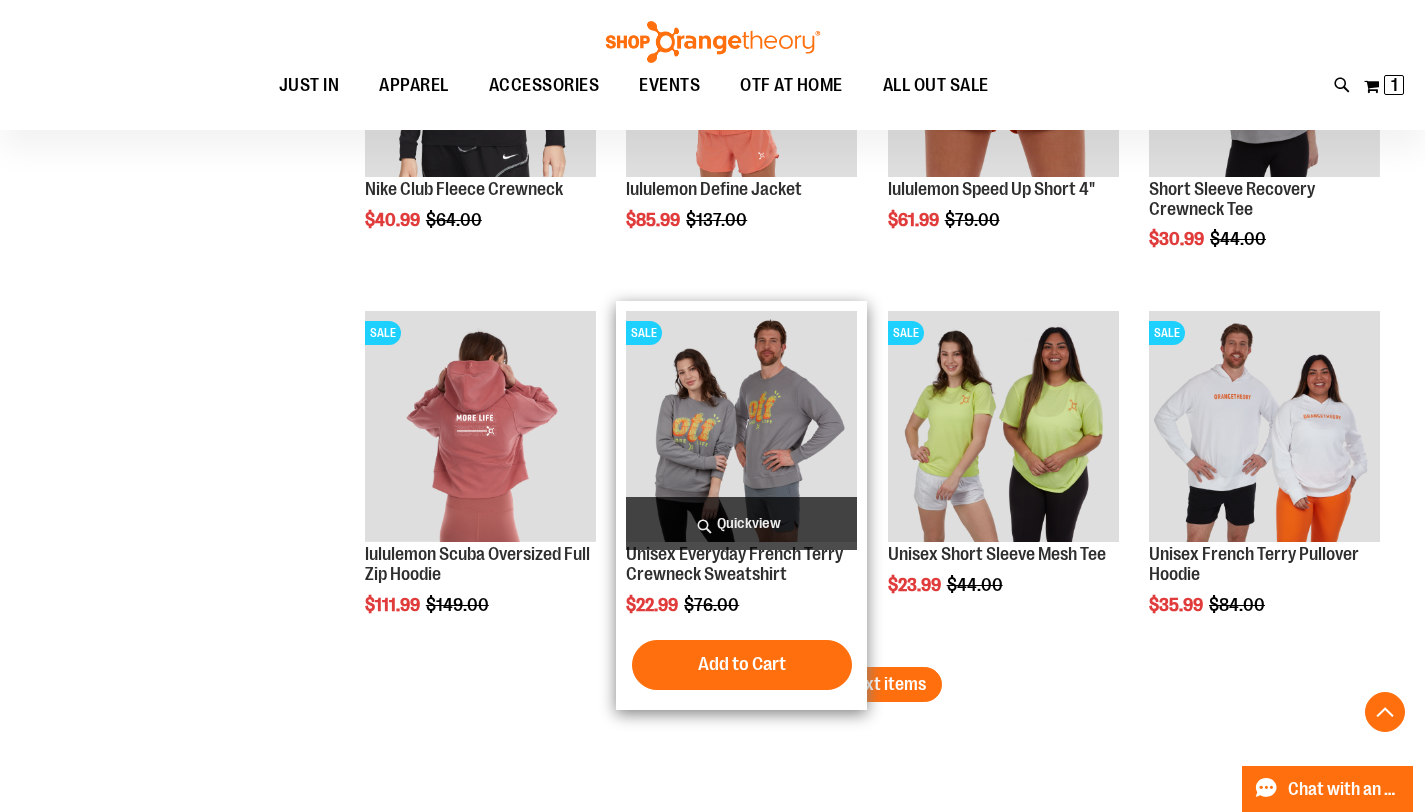 scroll, scrollTop: 8513, scrollLeft: 0, axis: vertical 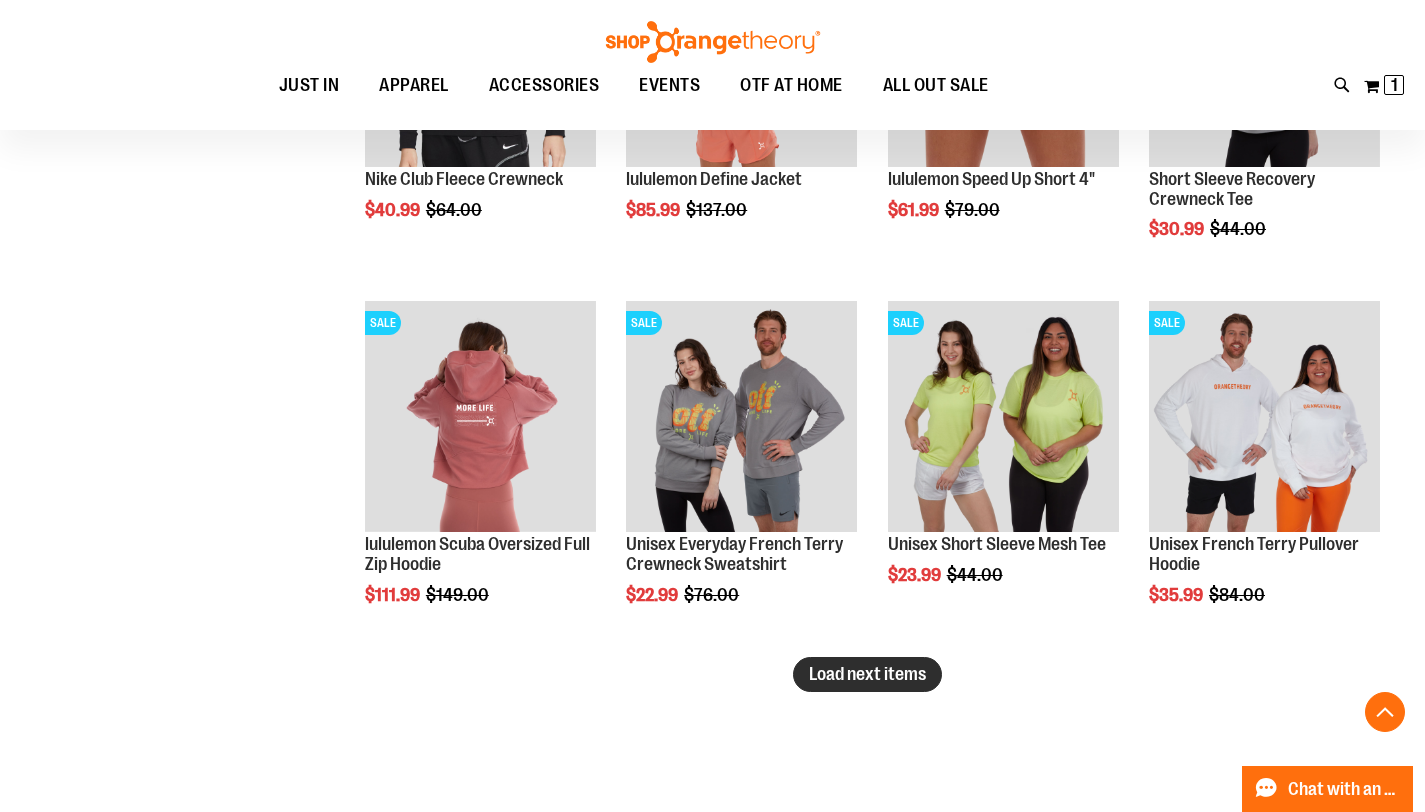 click on "Load next items" at bounding box center (867, 674) 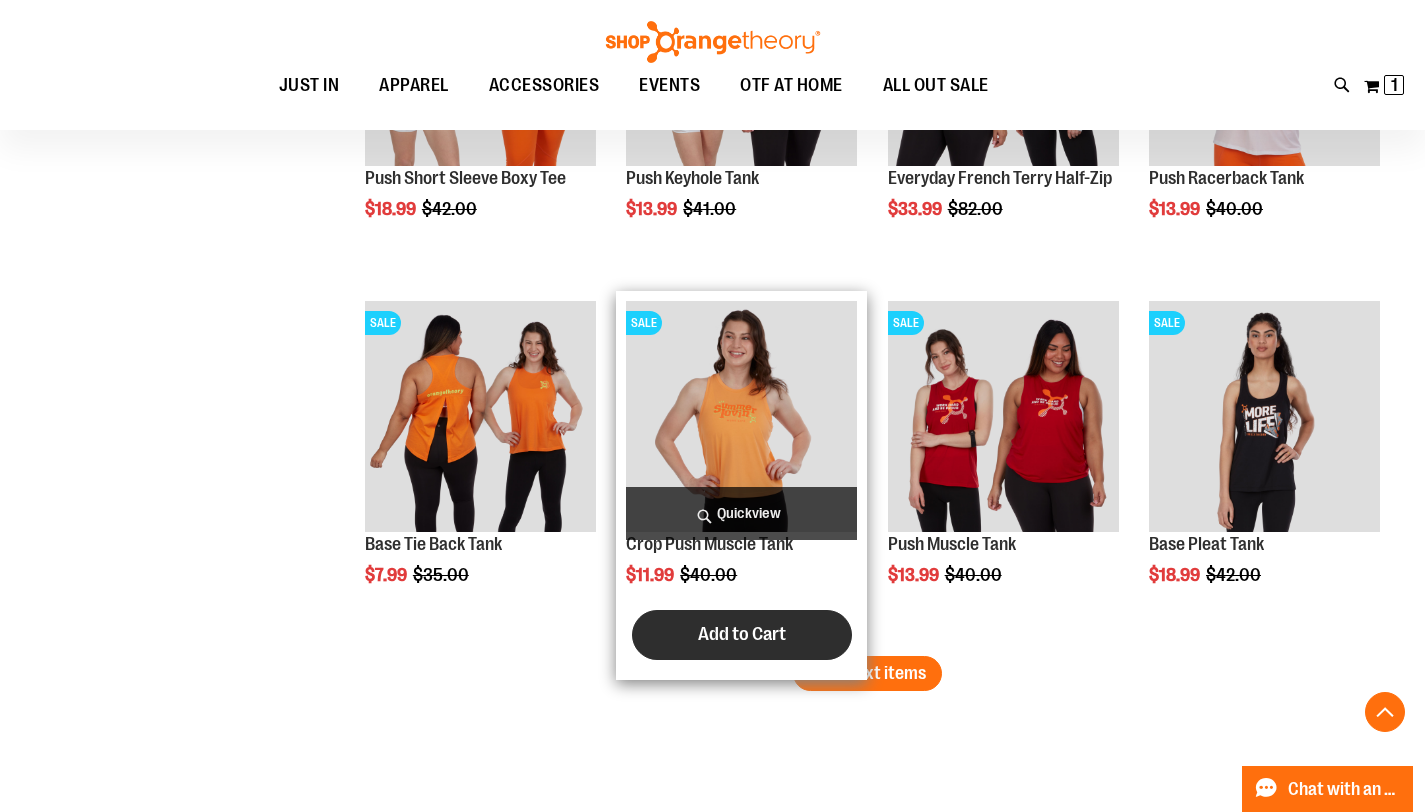 scroll, scrollTop: 9611, scrollLeft: 0, axis: vertical 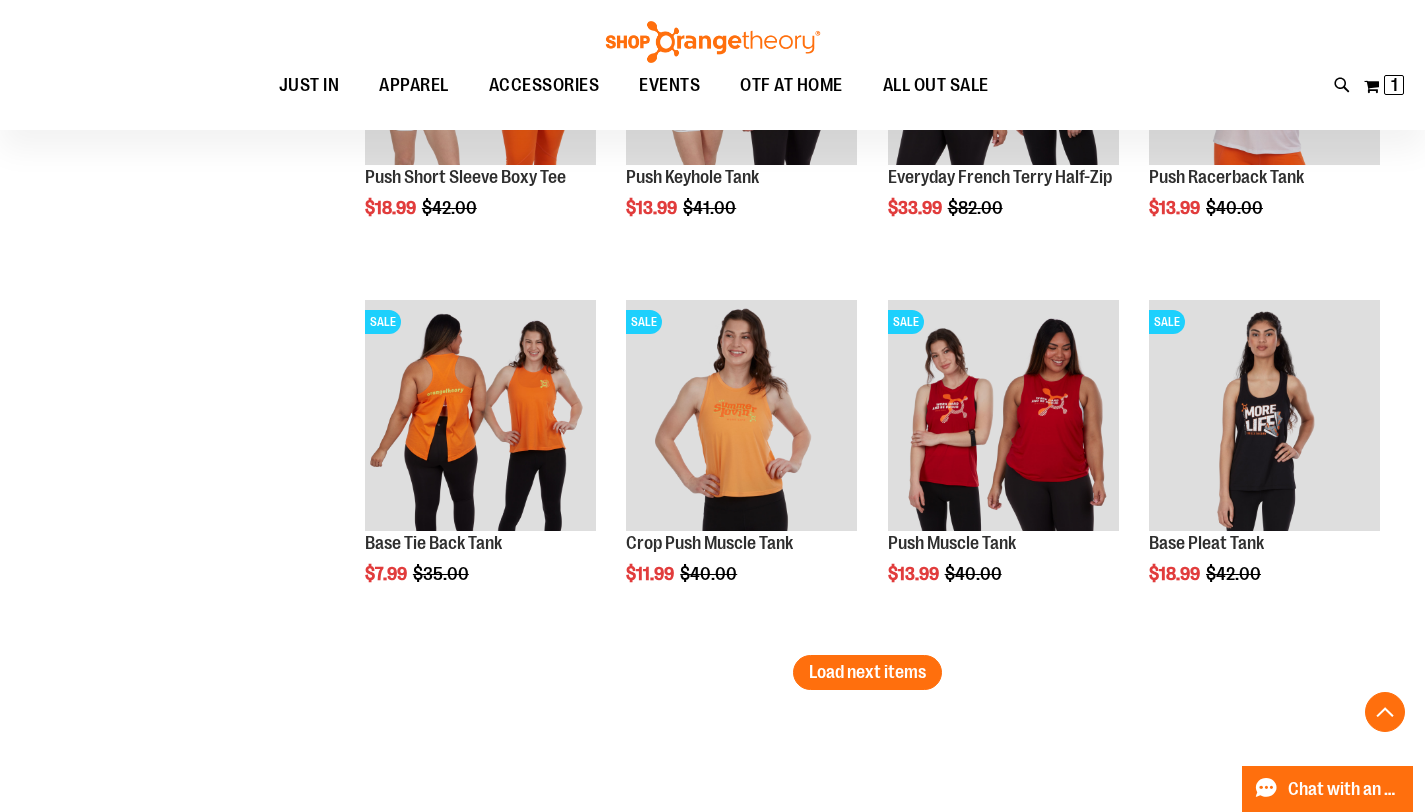 click on "**********" at bounding box center (867, -4278) 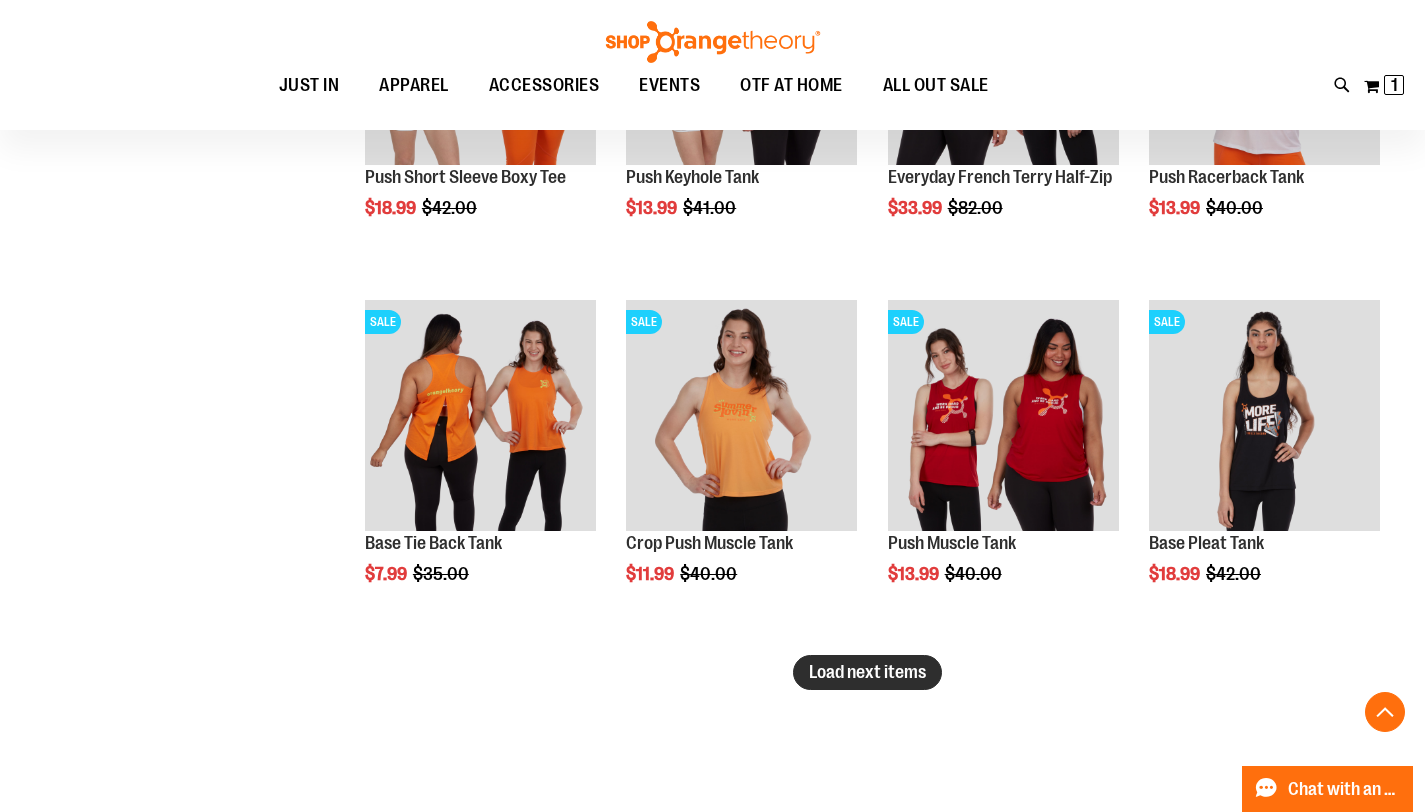 click on "Load next items" at bounding box center (867, 672) 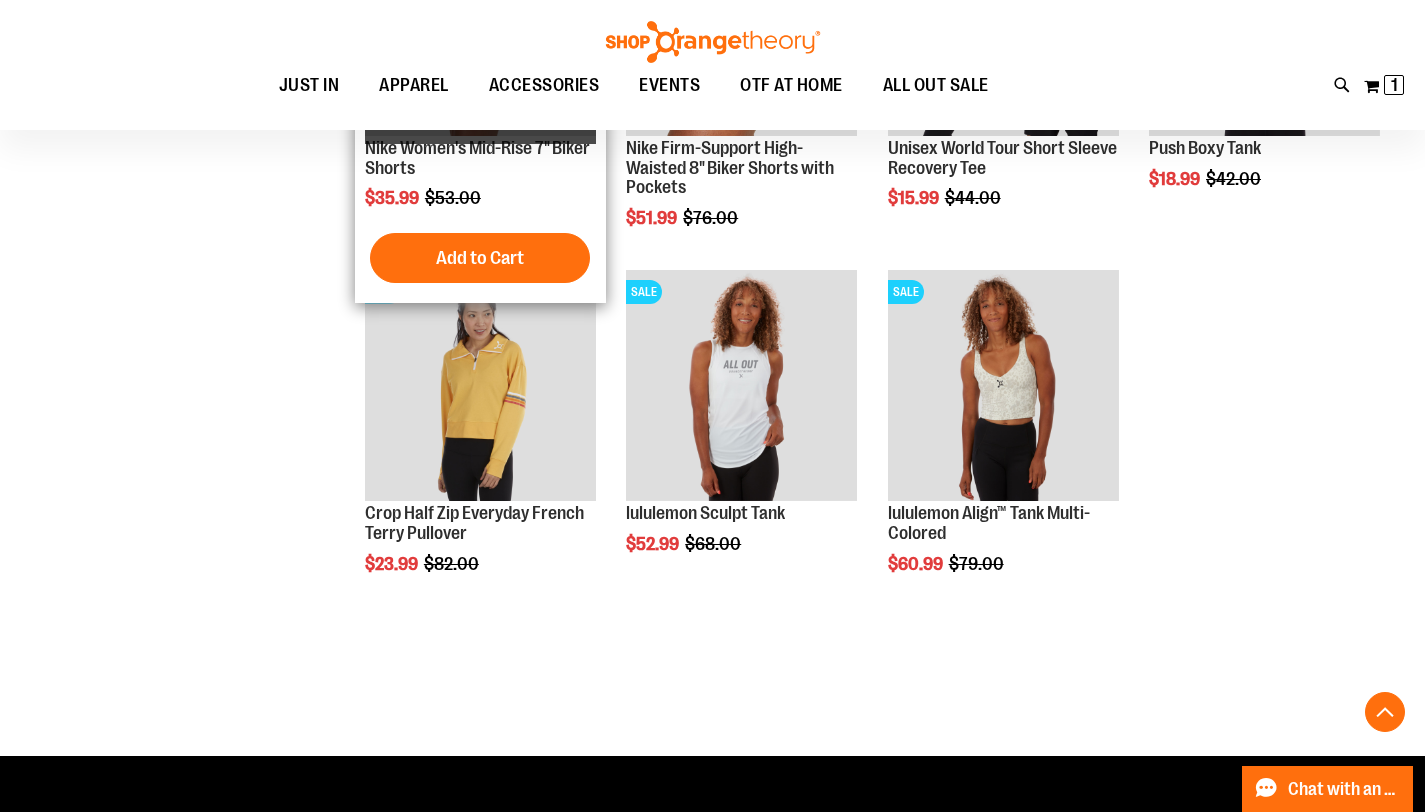 scroll, scrollTop: 10455, scrollLeft: 0, axis: vertical 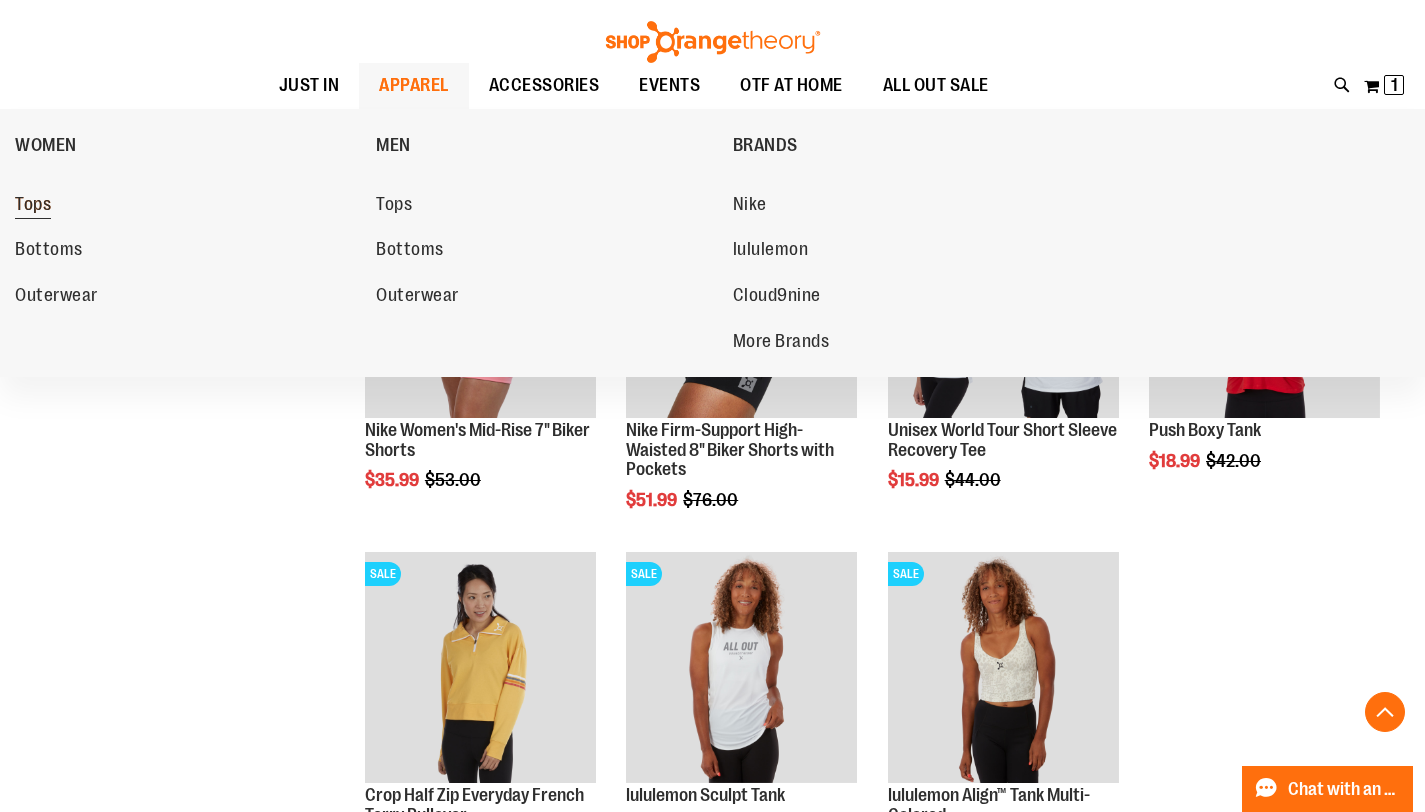 click on "Tops" at bounding box center (33, 206) 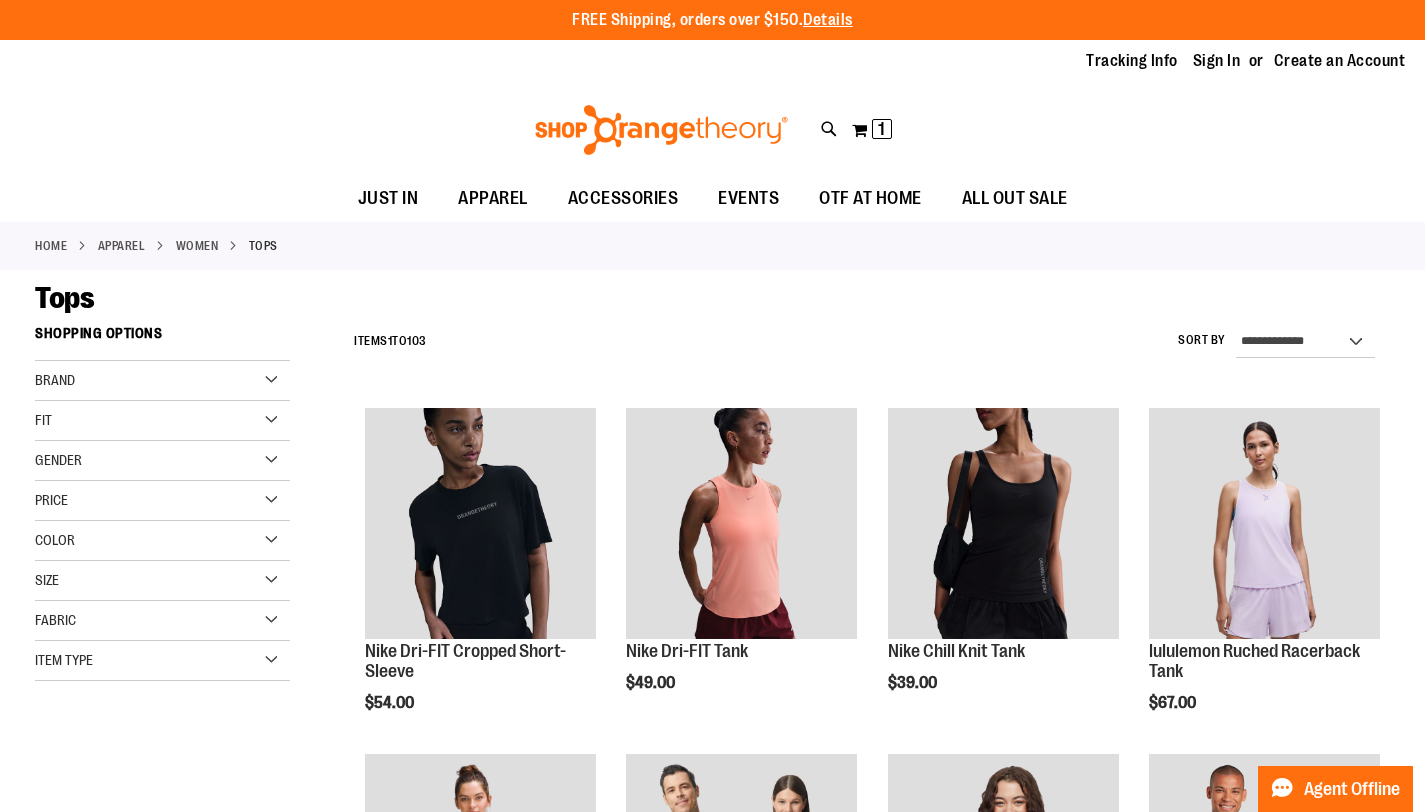 scroll, scrollTop: 0, scrollLeft: 0, axis: both 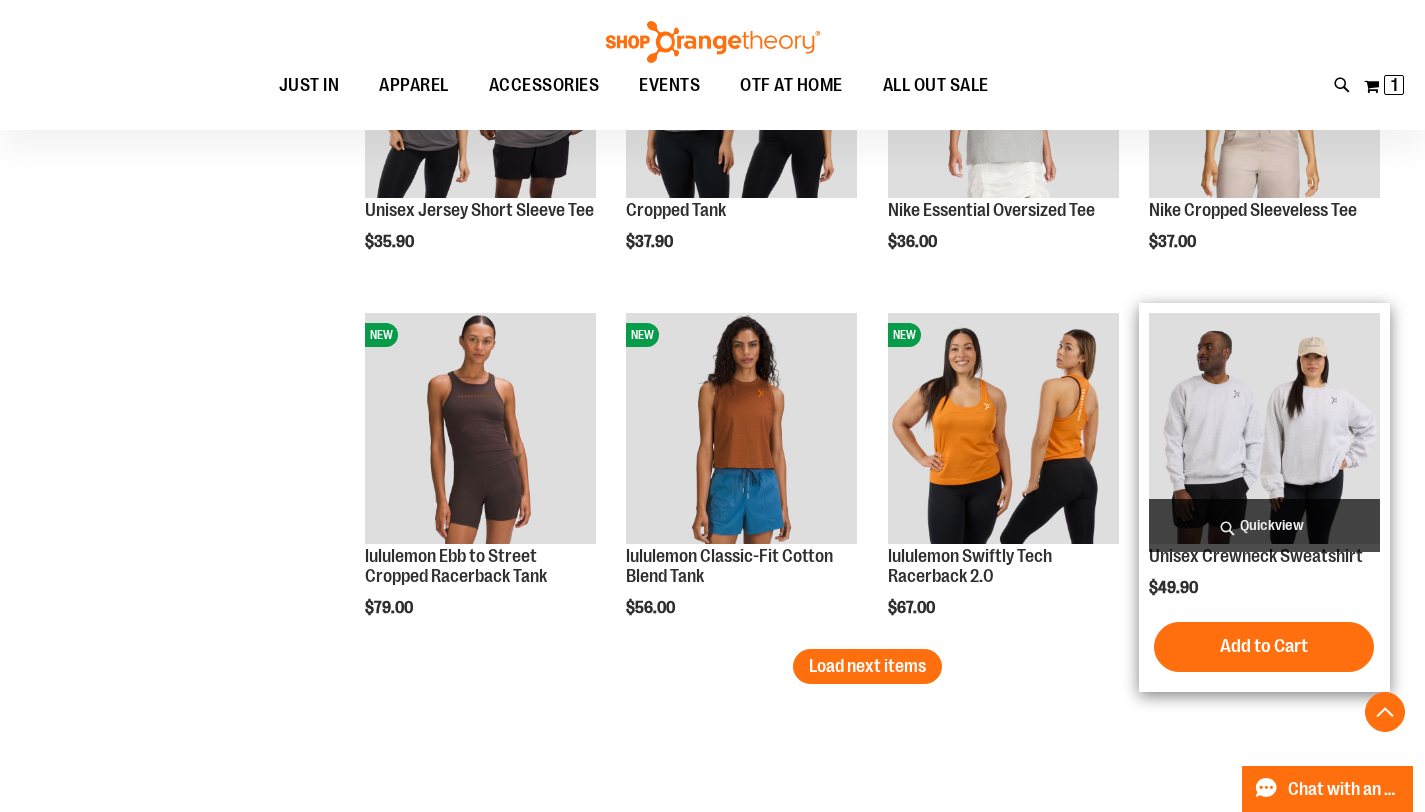 click at bounding box center [1264, 428] 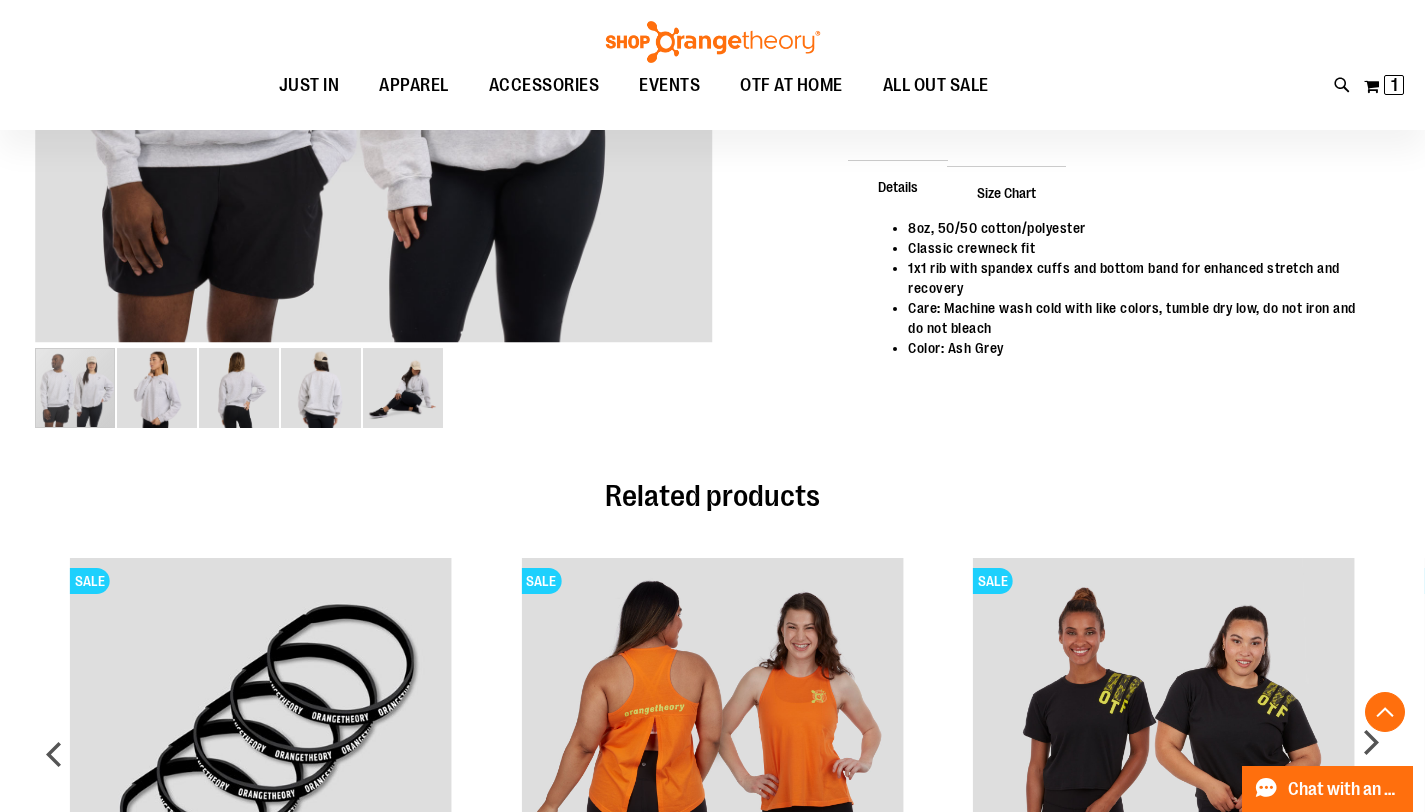 scroll, scrollTop: 443, scrollLeft: 0, axis: vertical 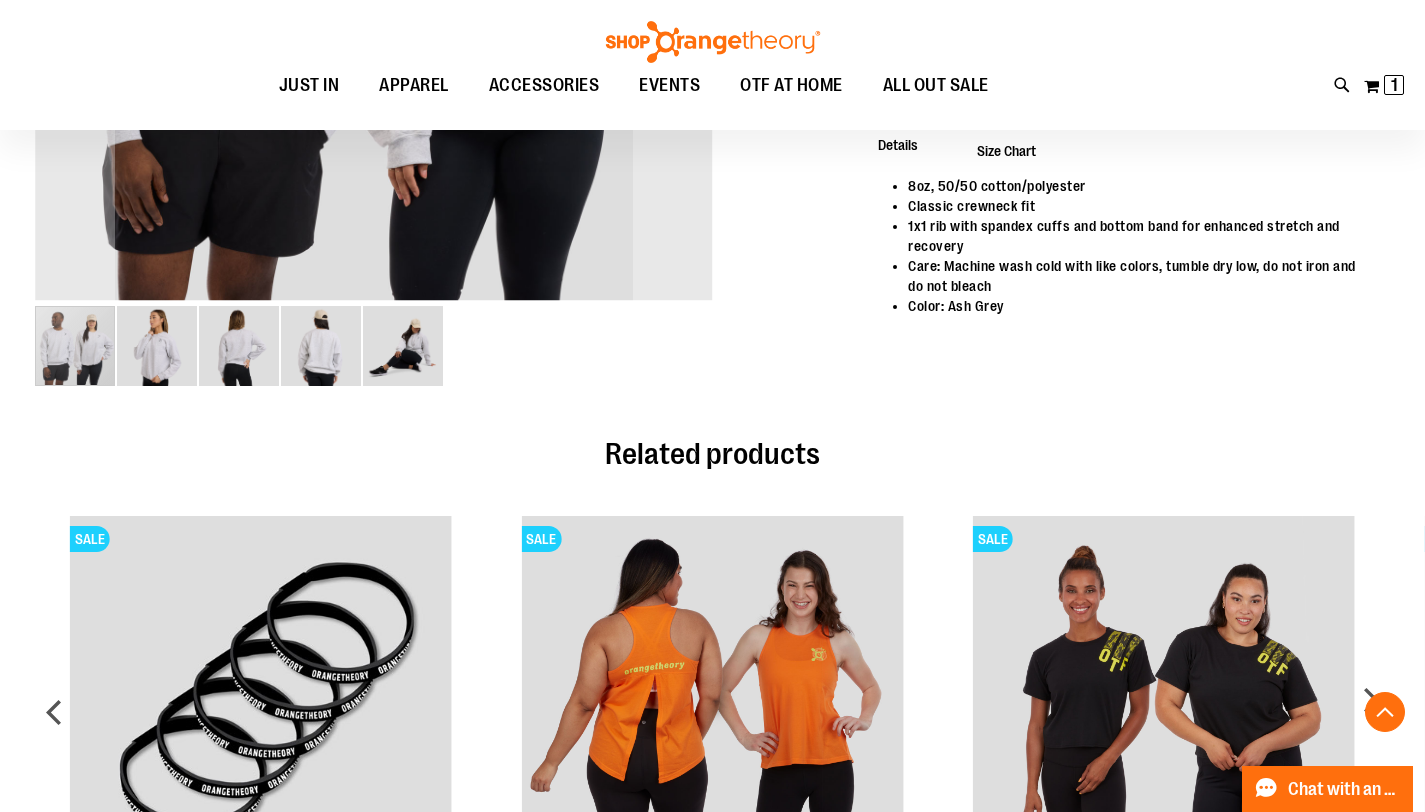 click at bounding box center (321, 346) 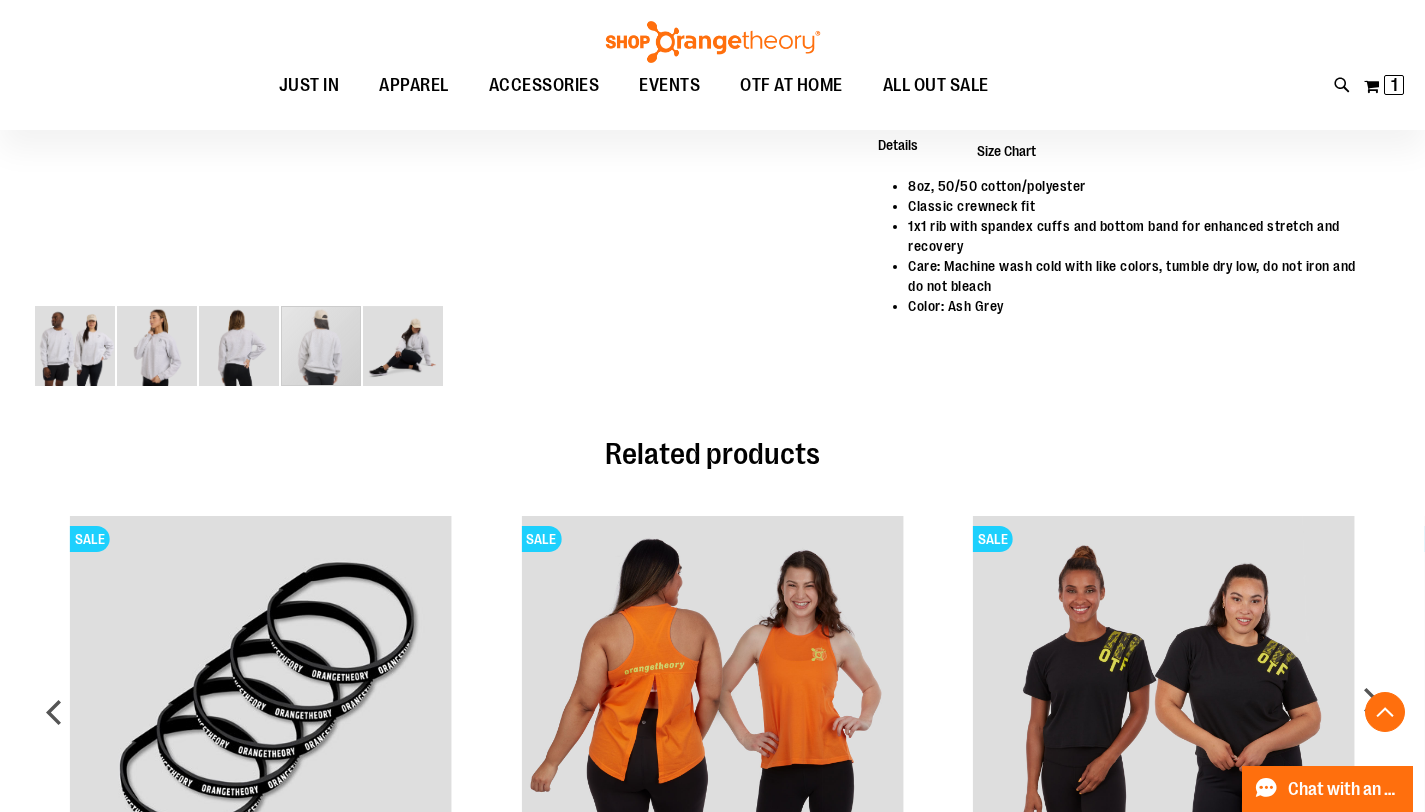 click at bounding box center (403, 346) 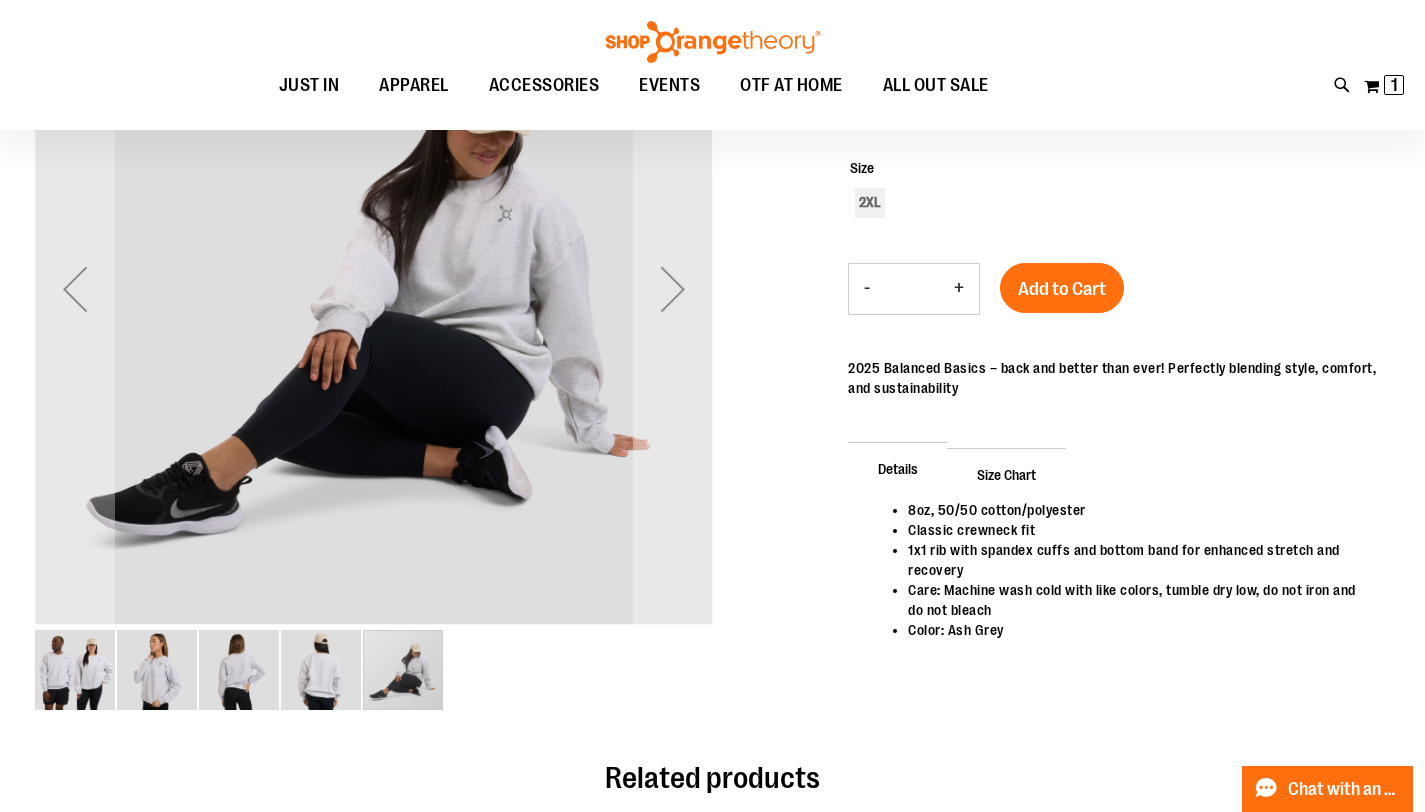 scroll, scrollTop: 121, scrollLeft: 0, axis: vertical 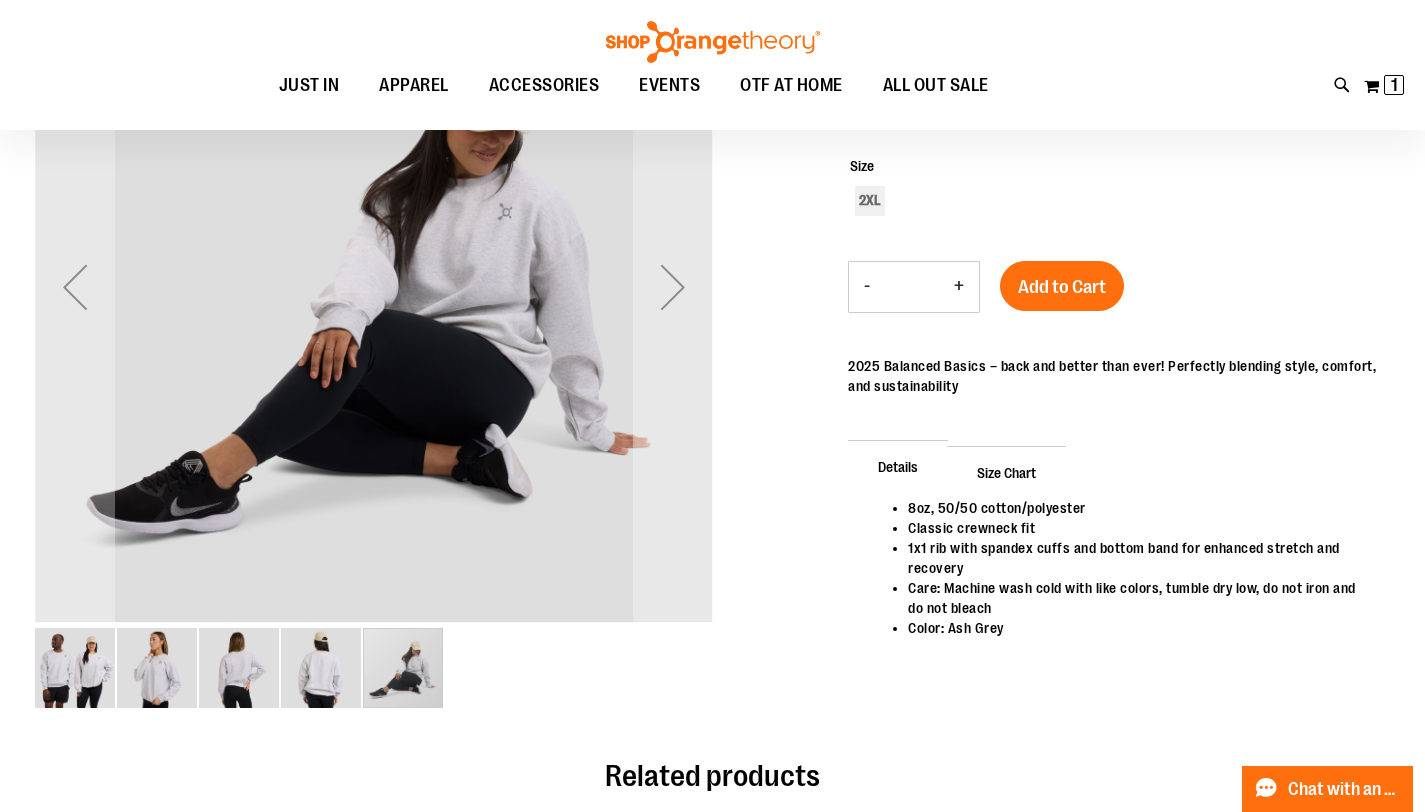 click at bounding box center (157, 668) 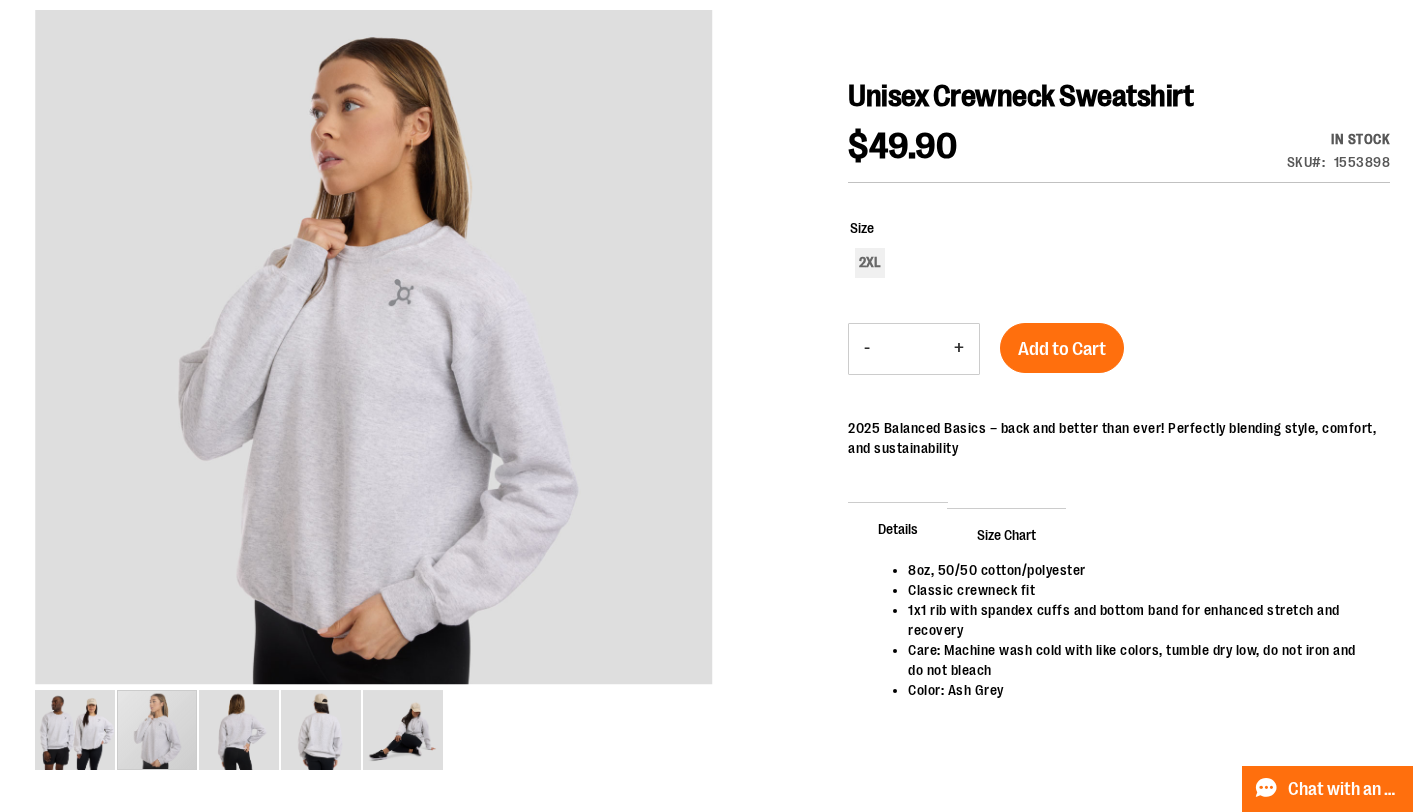 scroll, scrollTop: 0, scrollLeft: 0, axis: both 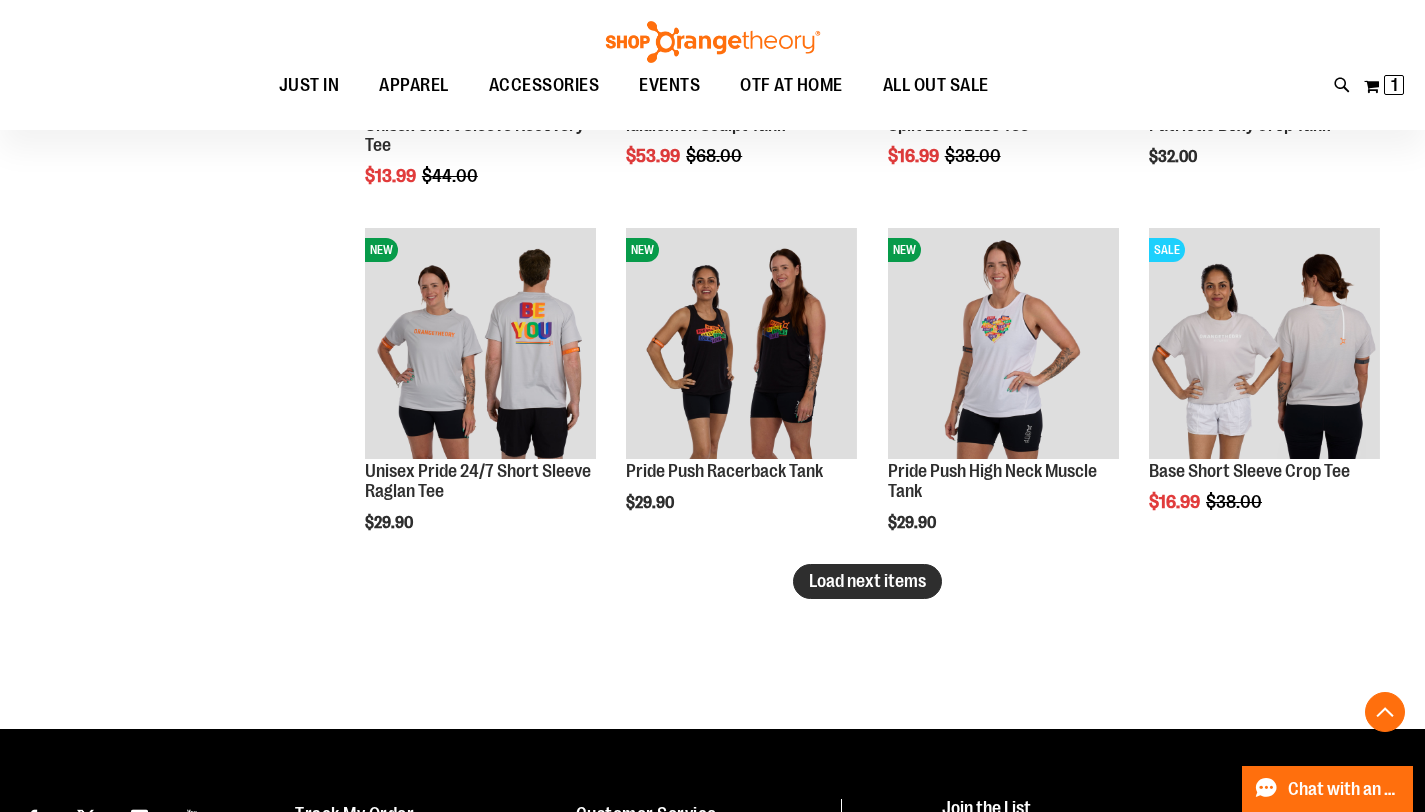 click on "Load next items" at bounding box center (867, 581) 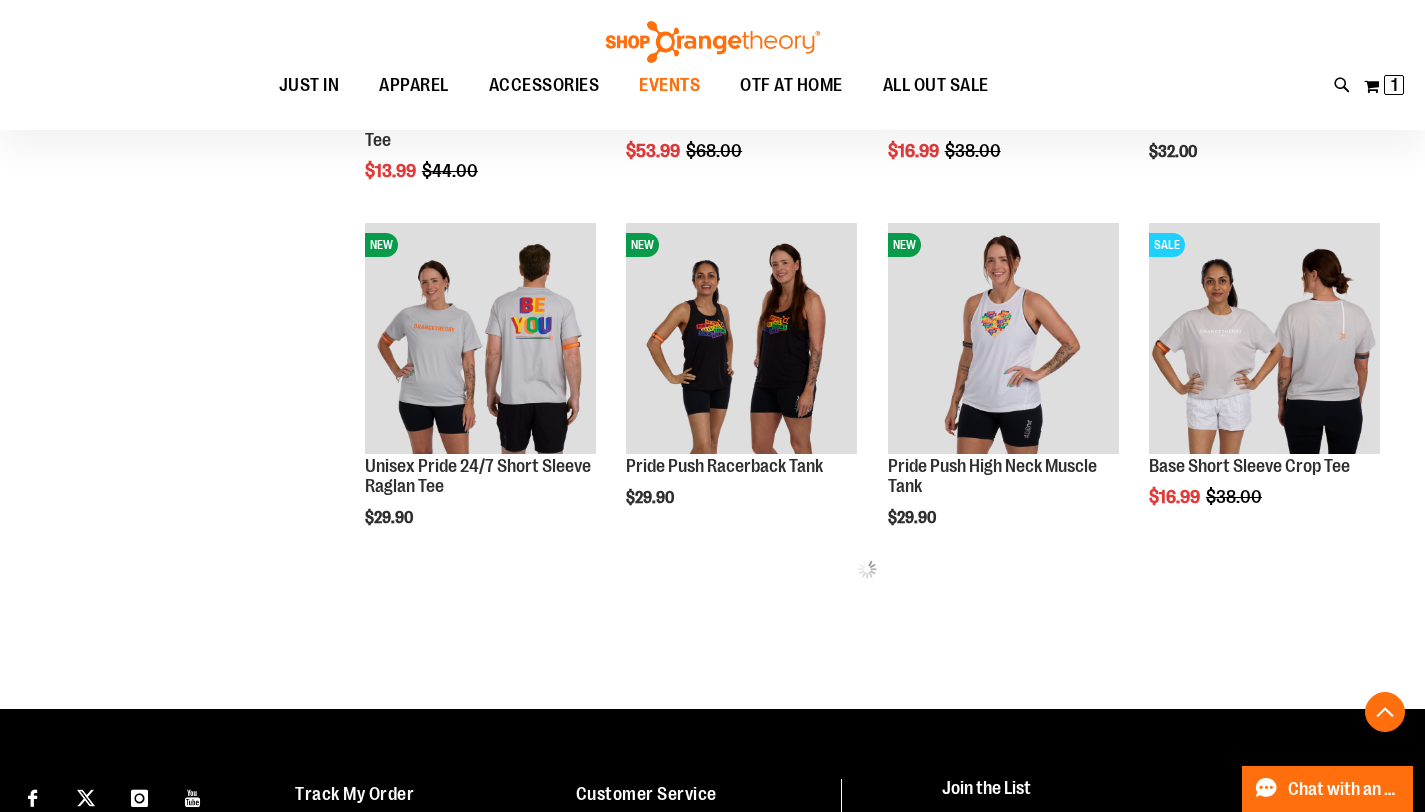 scroll, scrollTop: 2782, scrollLeft: 0, axis: vertical 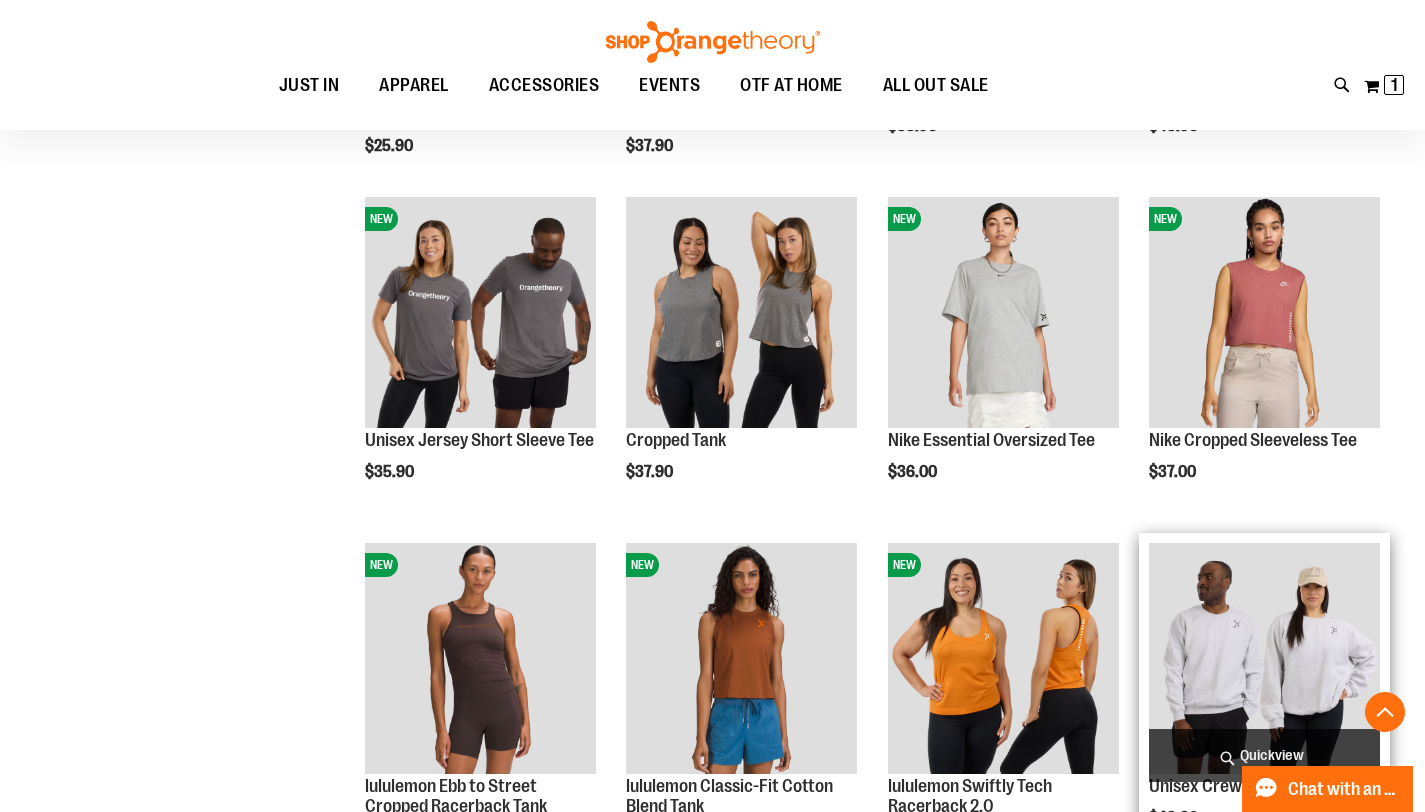 click at bounding box center [1264, 658] 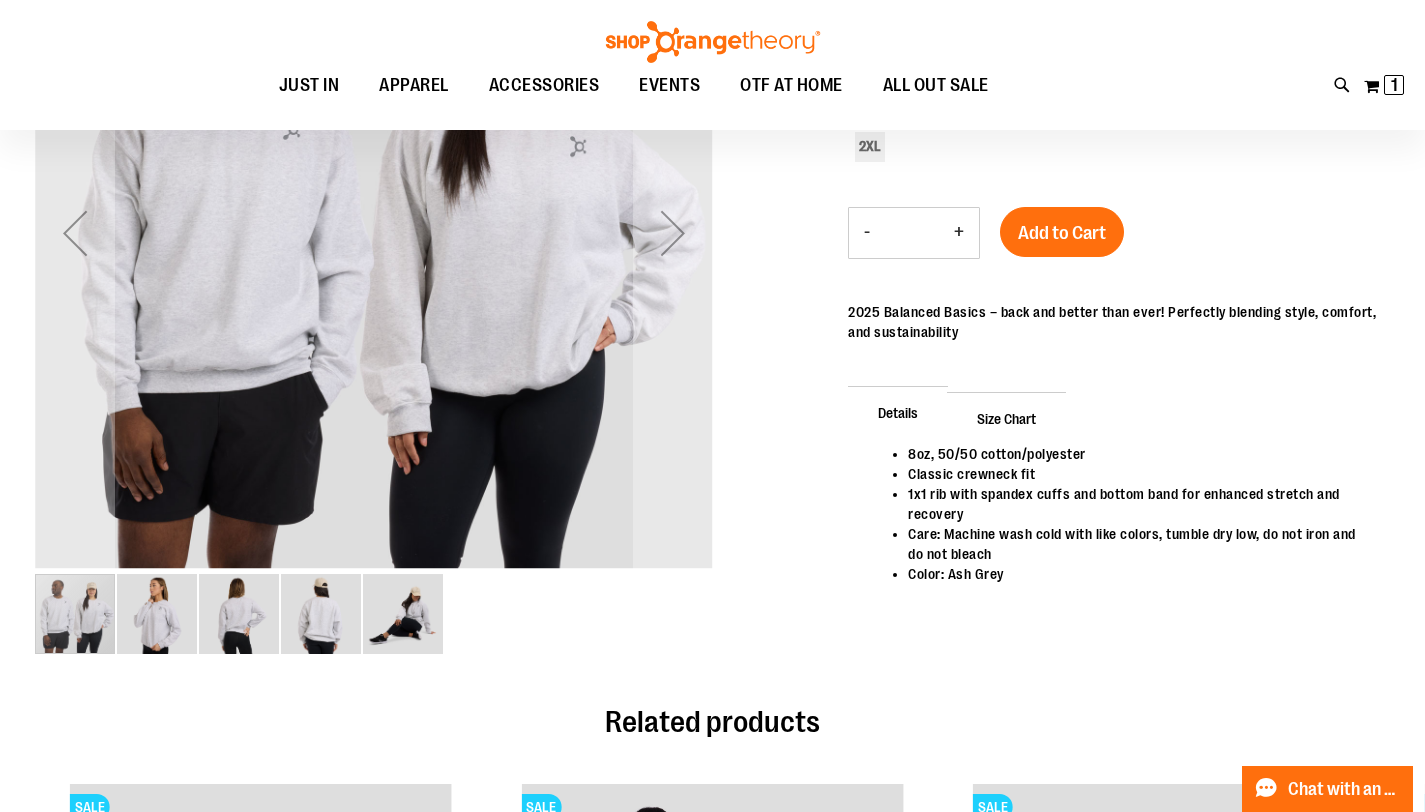 scroll, scrollTop: 174, scrollLeft: 0, axis: vertical 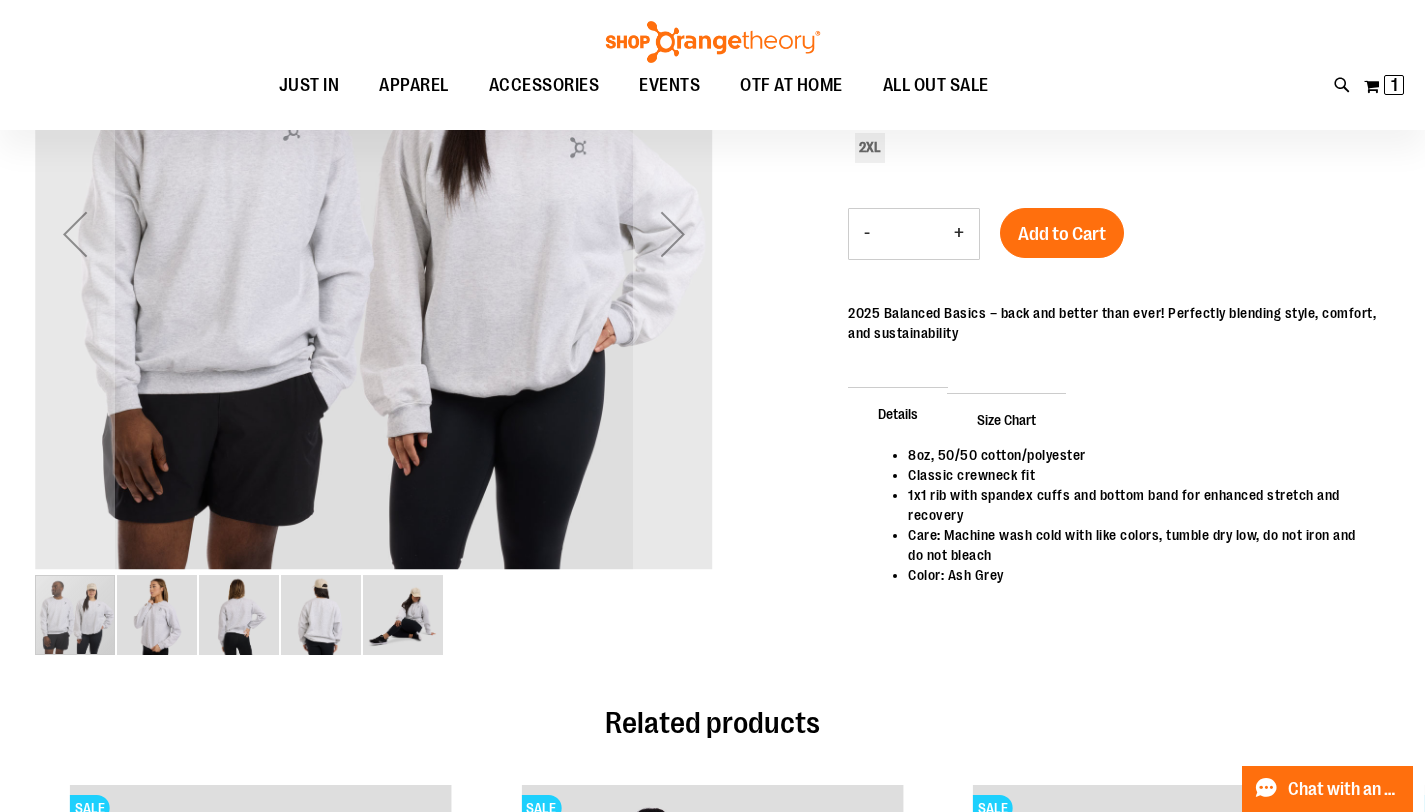 click at bounding box center (403, 615) 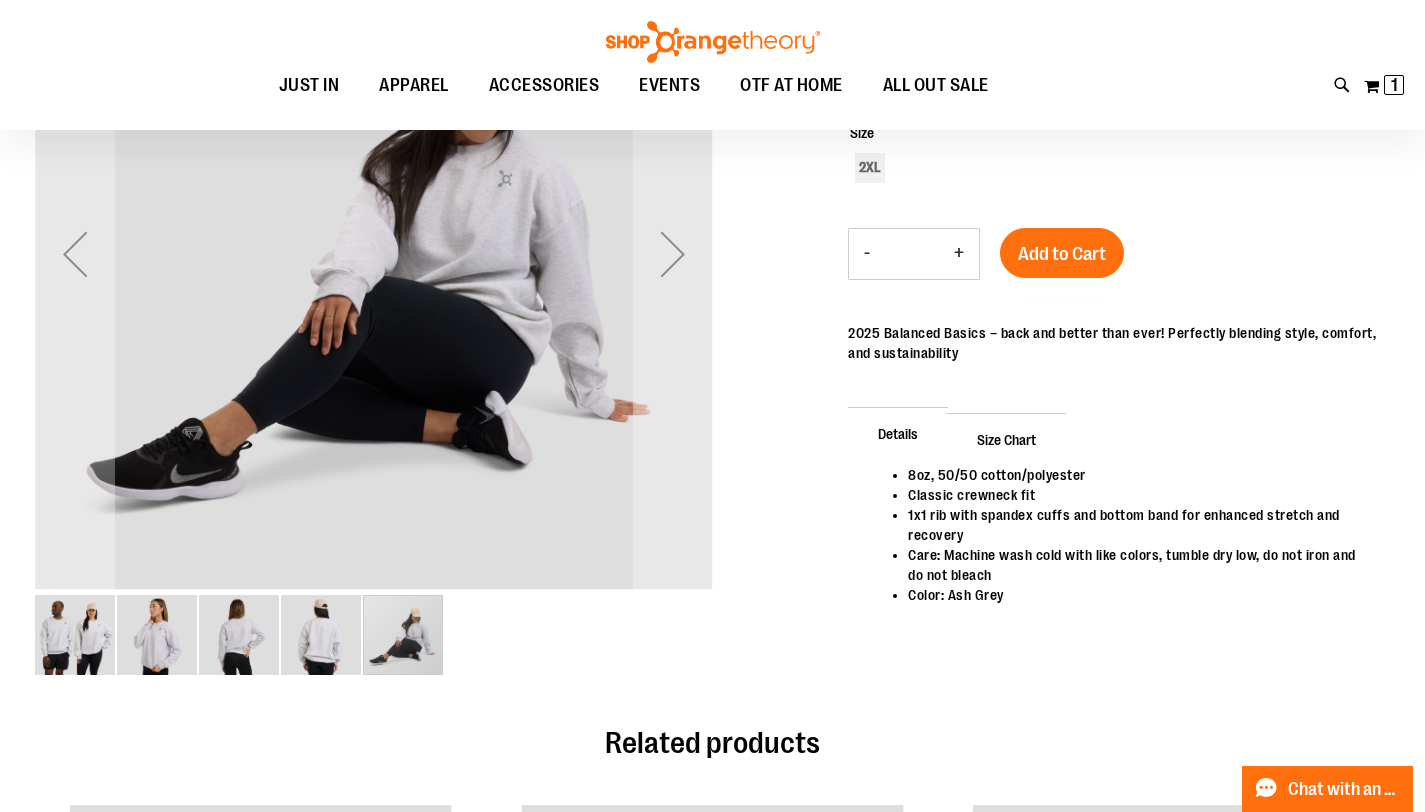 scroll, scrollTop: 140, scrollLeft: 0, axis: vertical 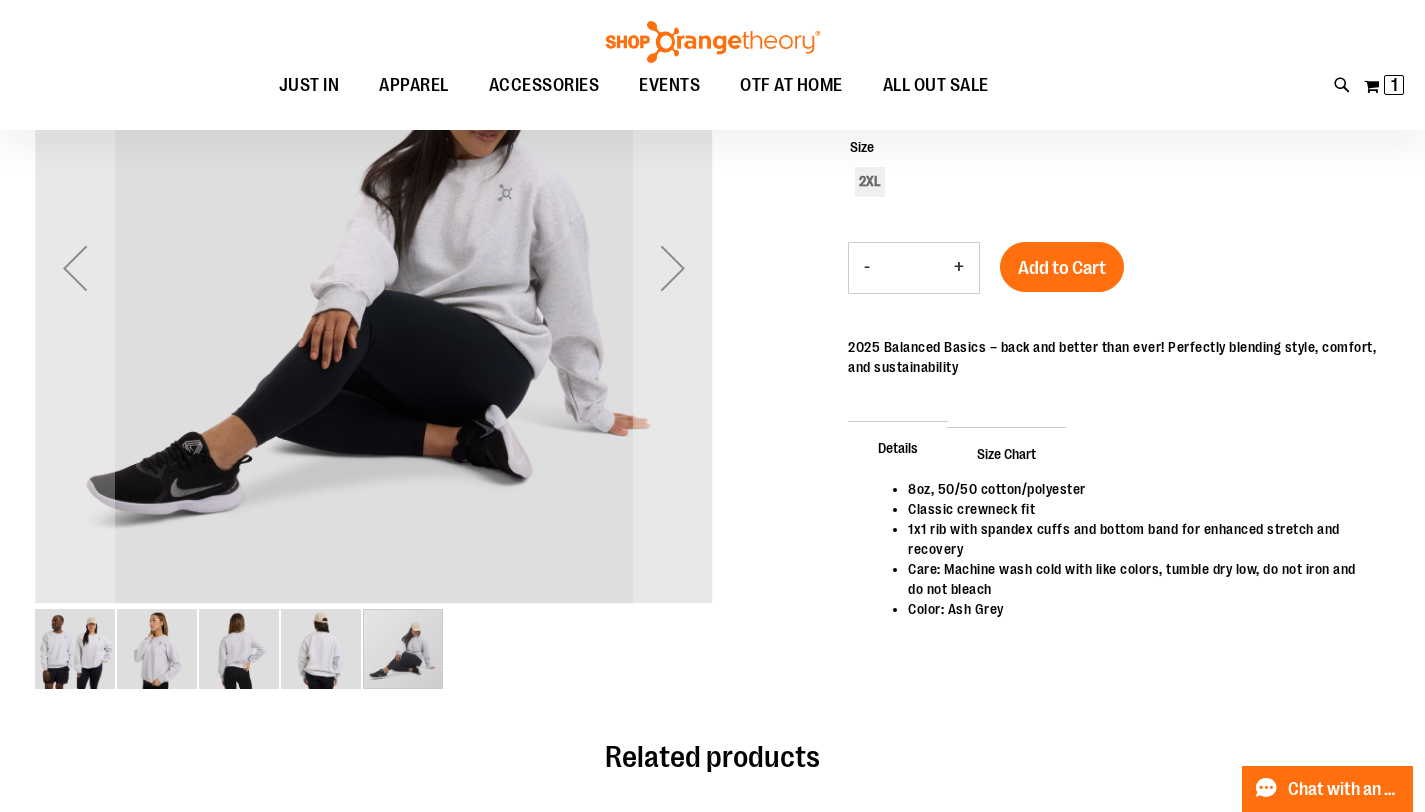 click at bounding box center [239, 649] 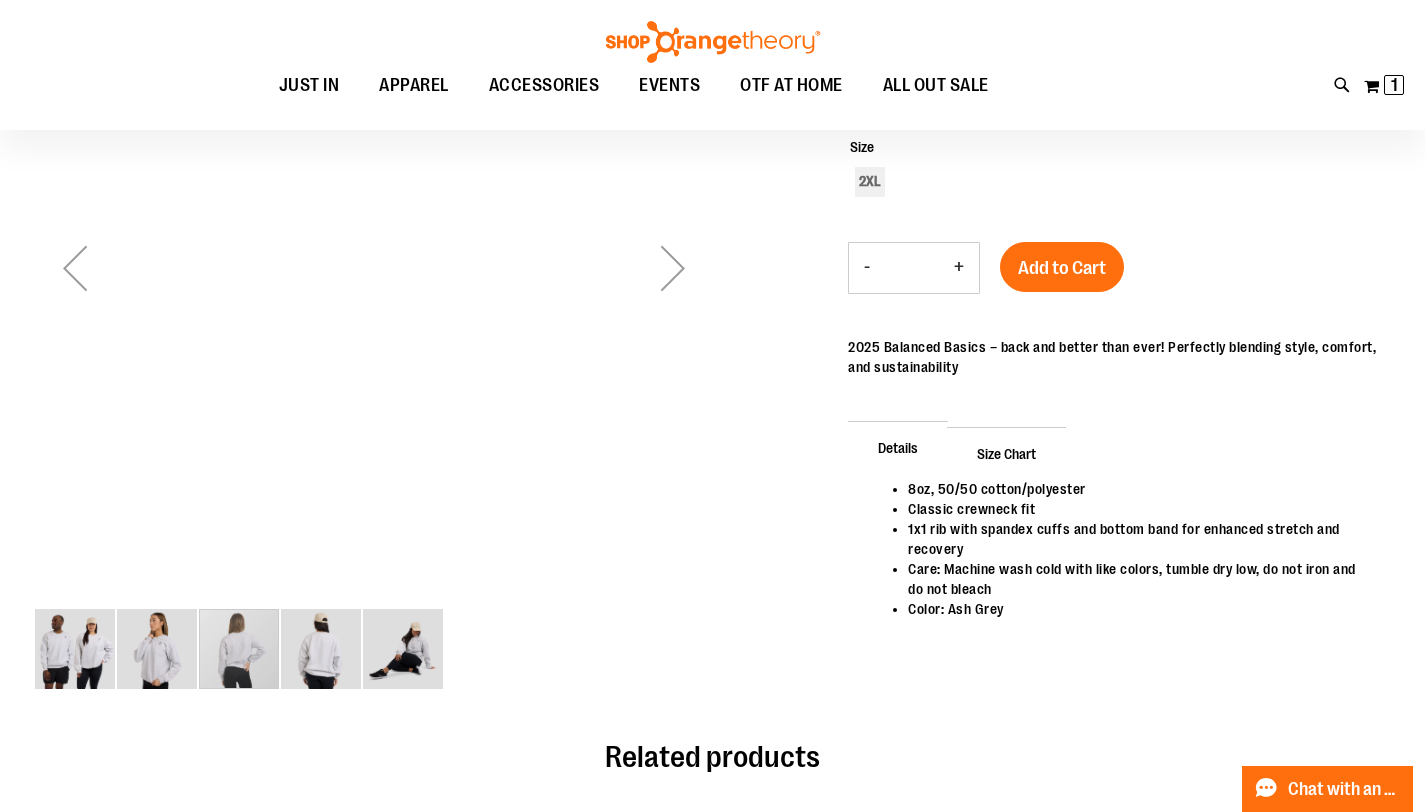 click at bounding box center (157, 649) 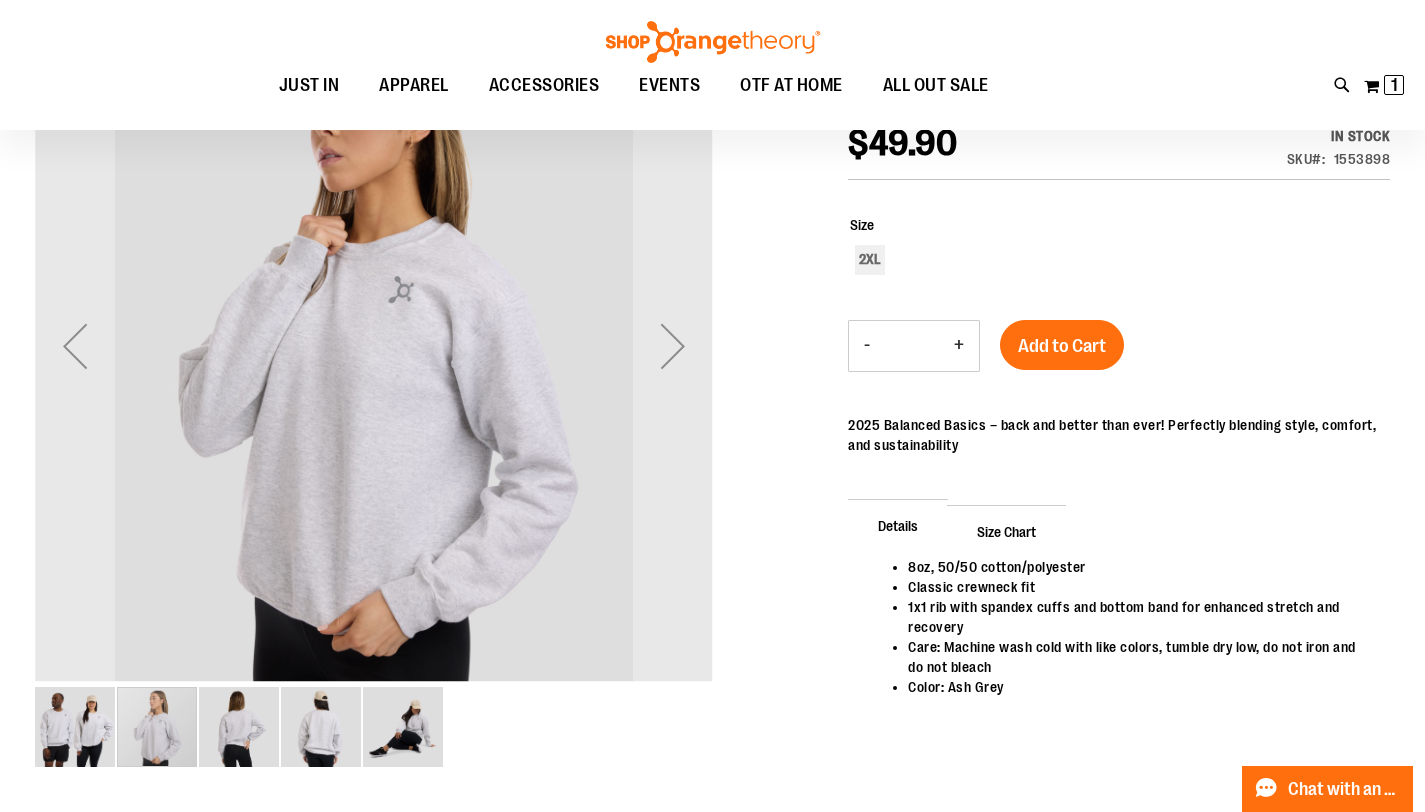scroll, scrollTop: 63, scrollLeft: 0, axis: vertical 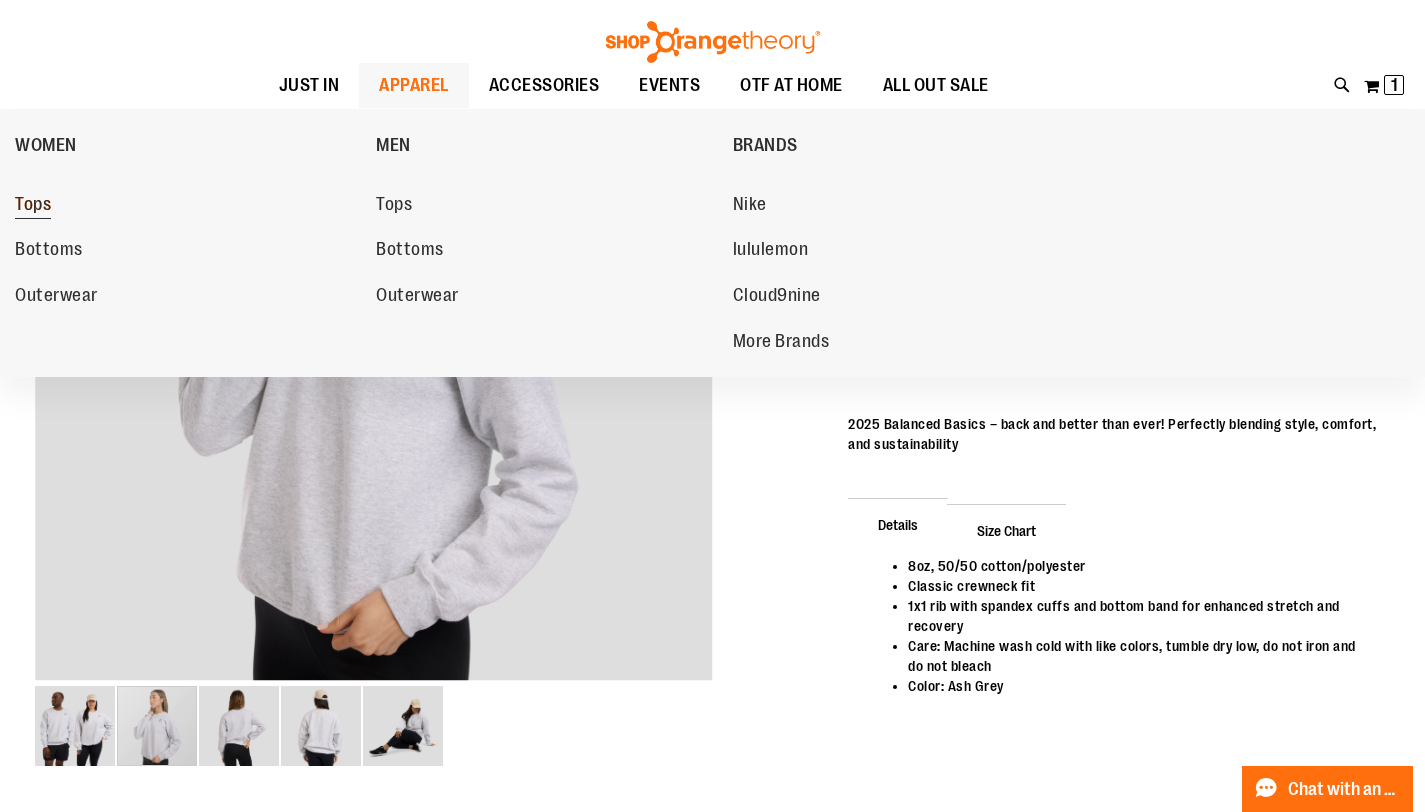 click on "Tops" at bounding box center (33, 206) 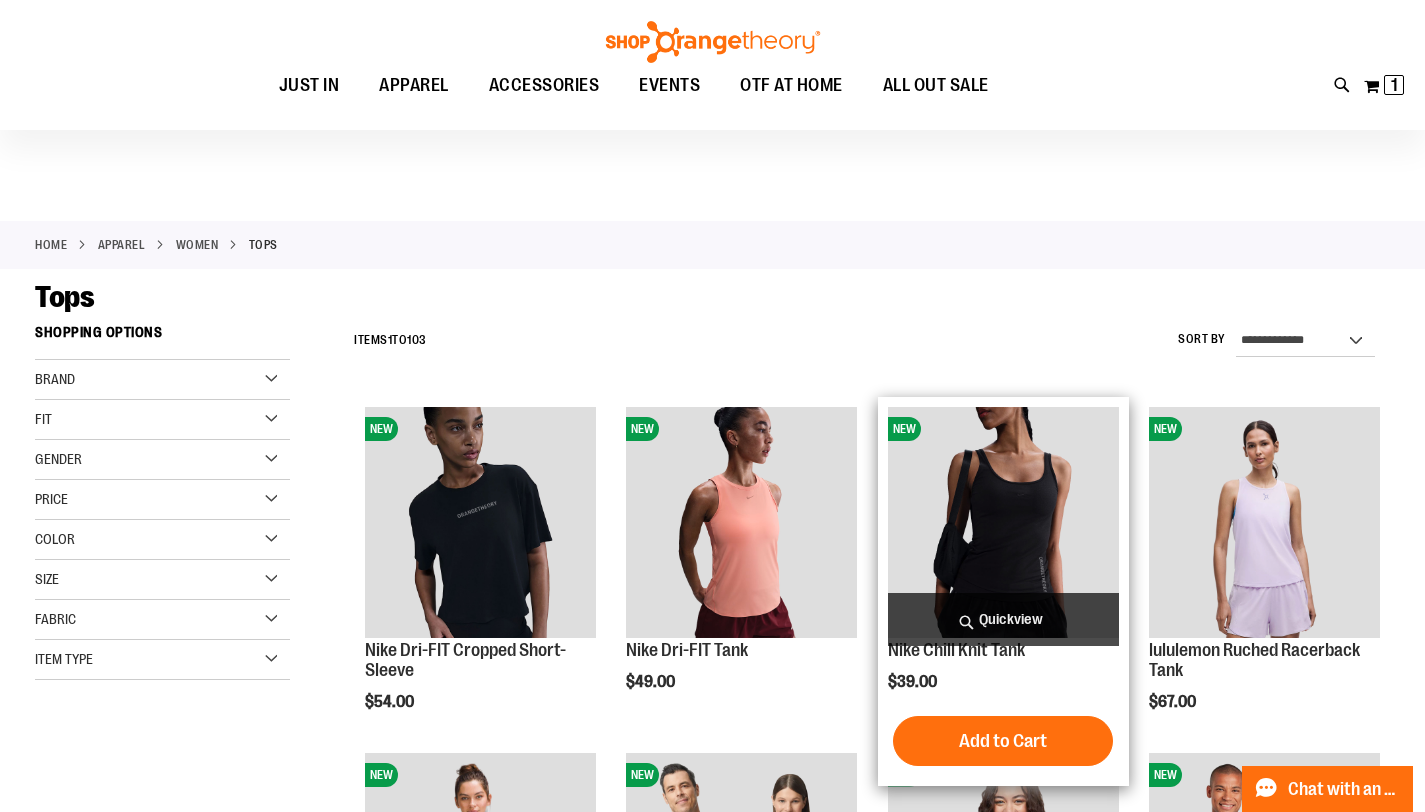 scroll, scrollTop: 1145, scrollLeft: 0, axis: vertical 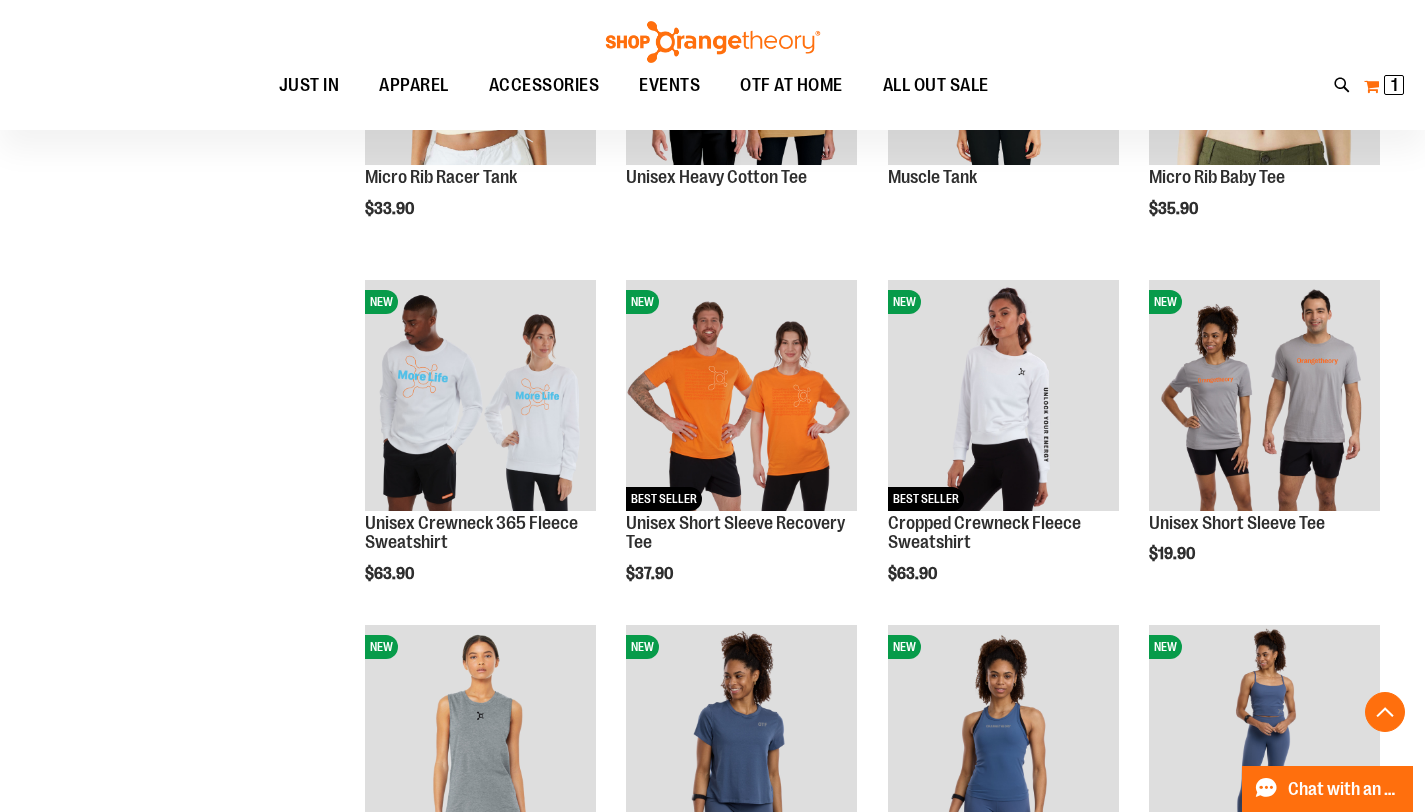 click on "1
1
items" at bounding box center (1394, 85) 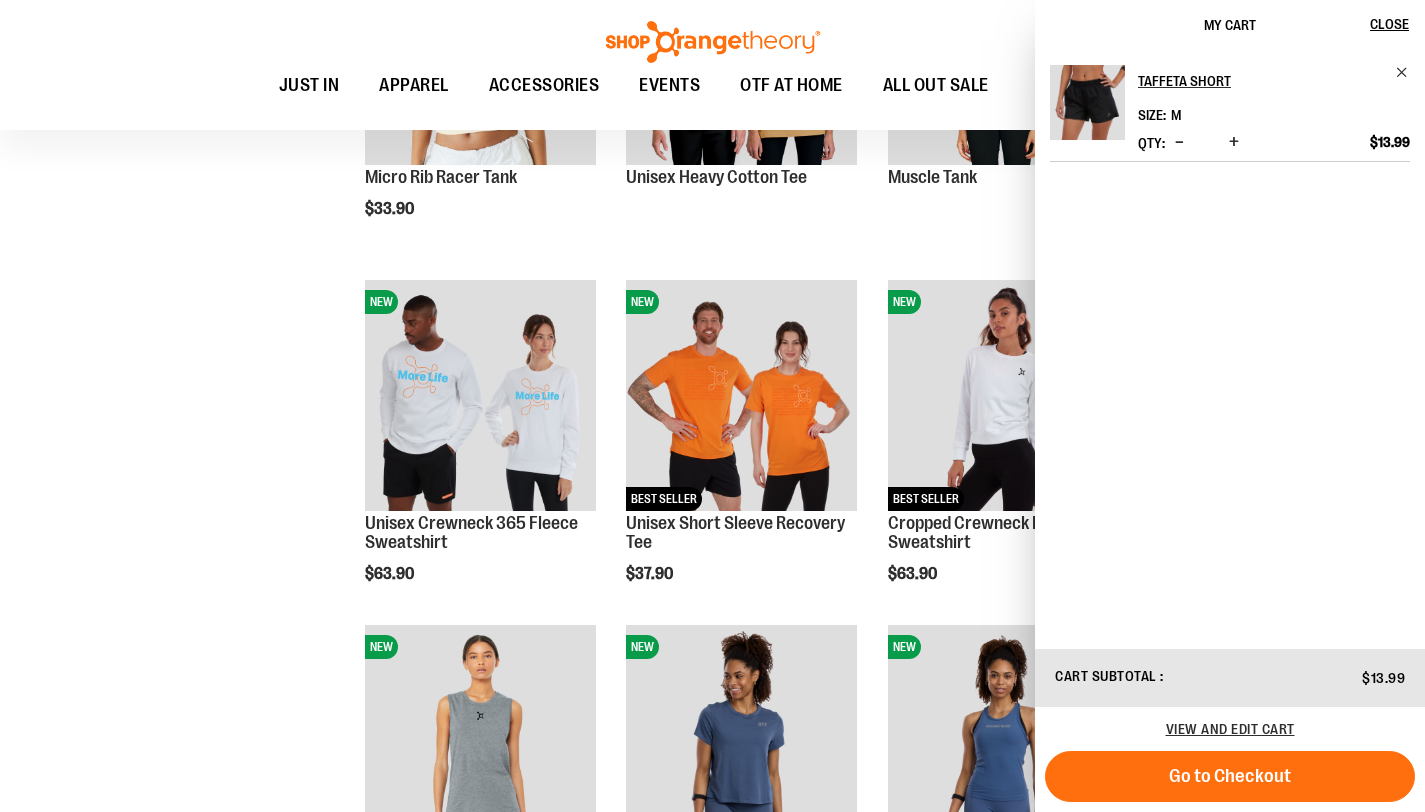 click at bounding box center (1087, 102) 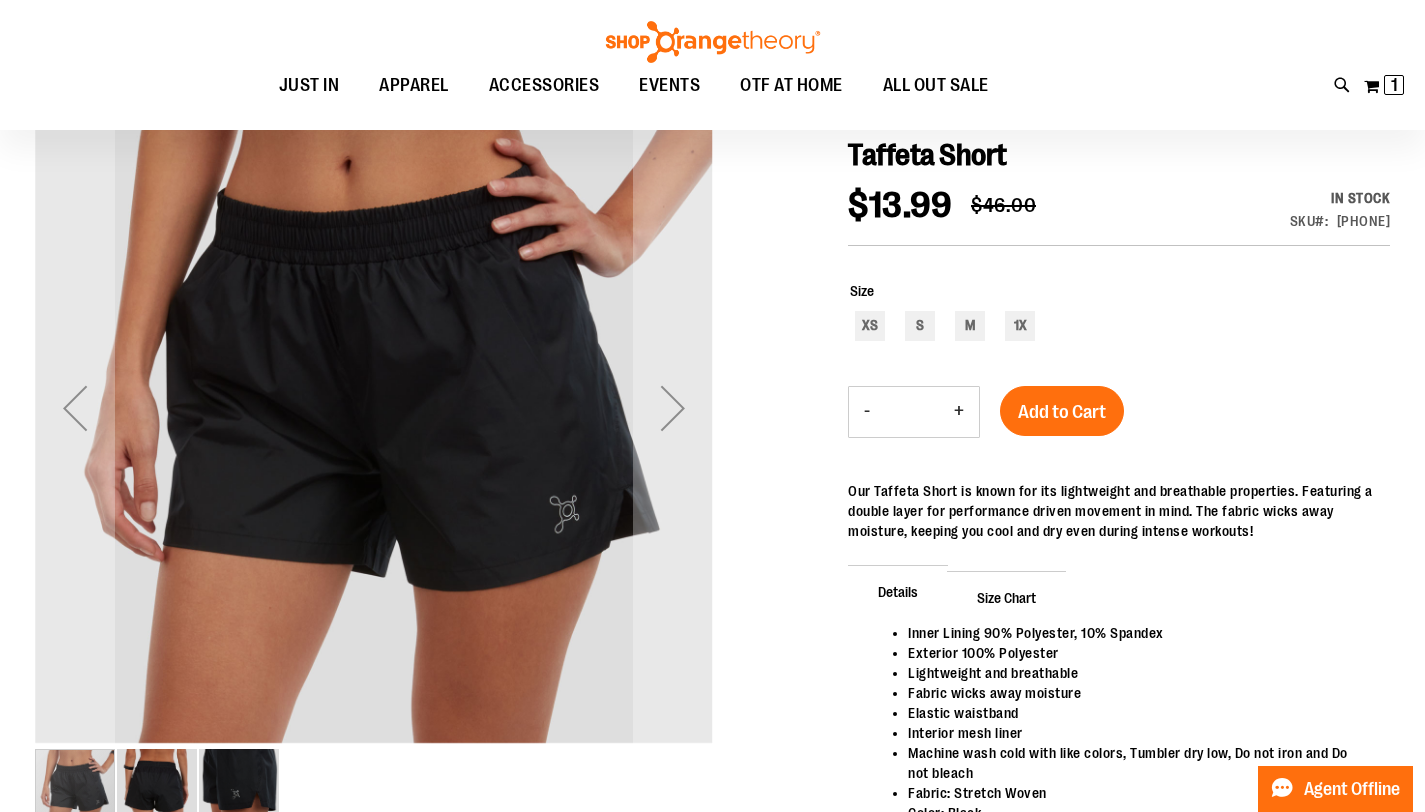 scroll, scrollTop: 0, scrollLeft: 0, axis: both 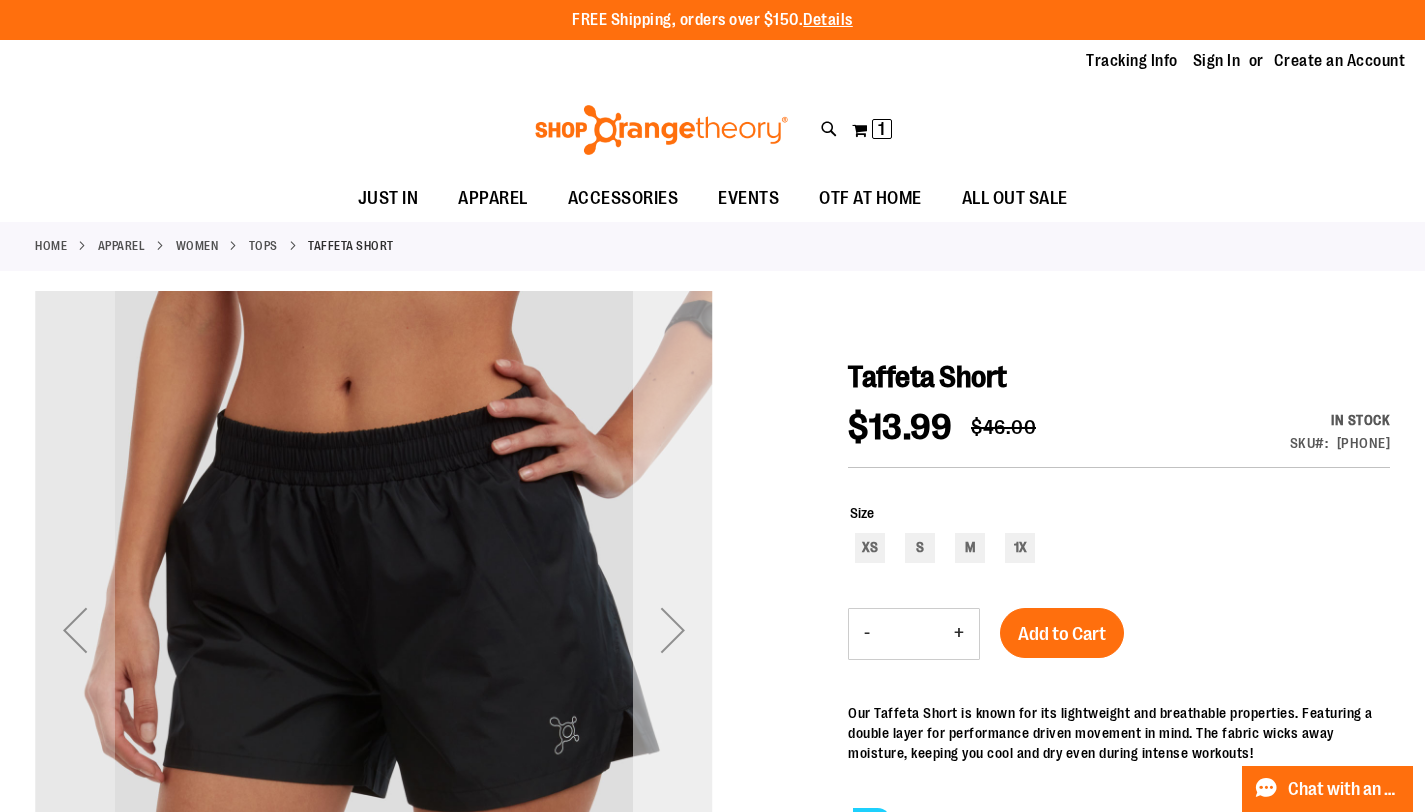 click at bounding box center [673, 630] 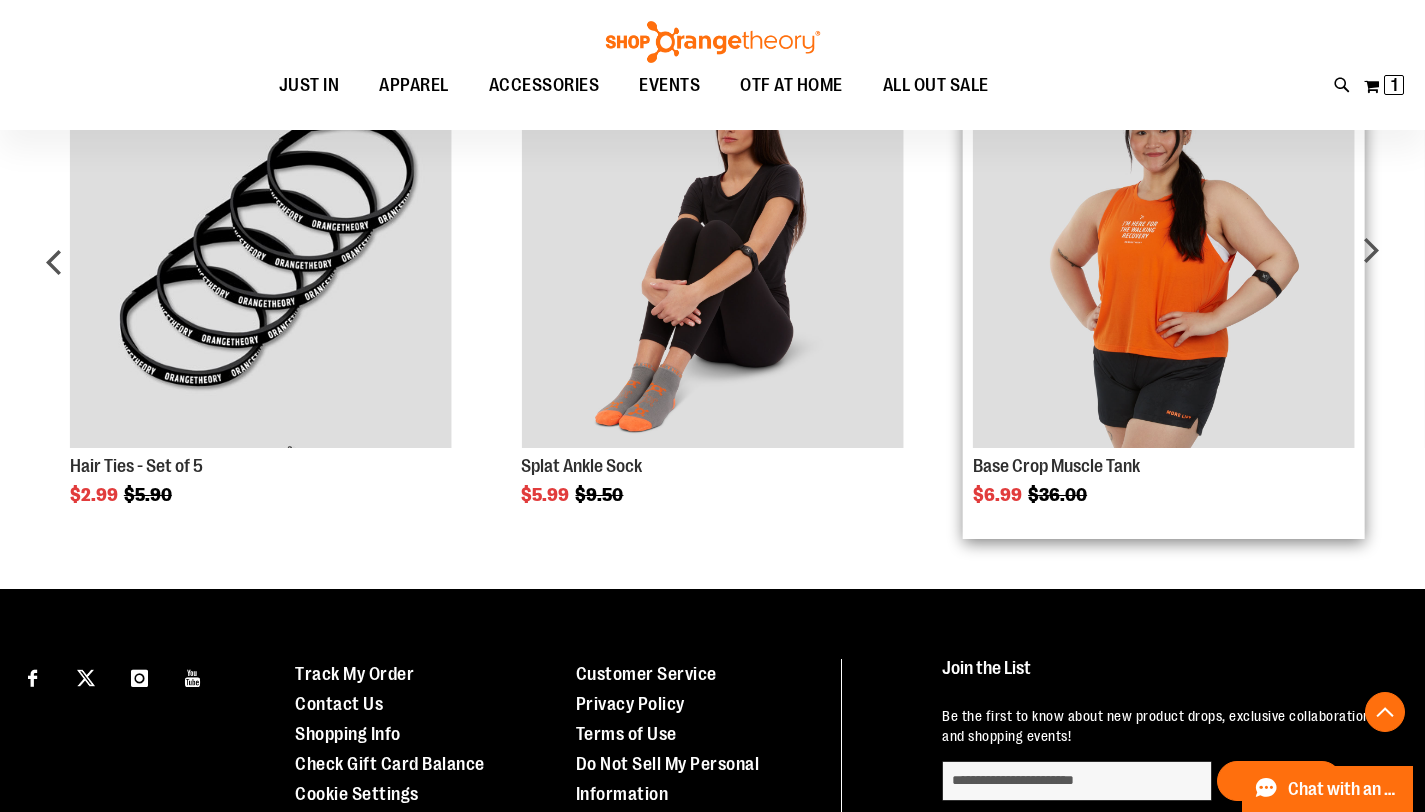scroll, scrollTop: 915, scrollLeft: 0, axis: vertical 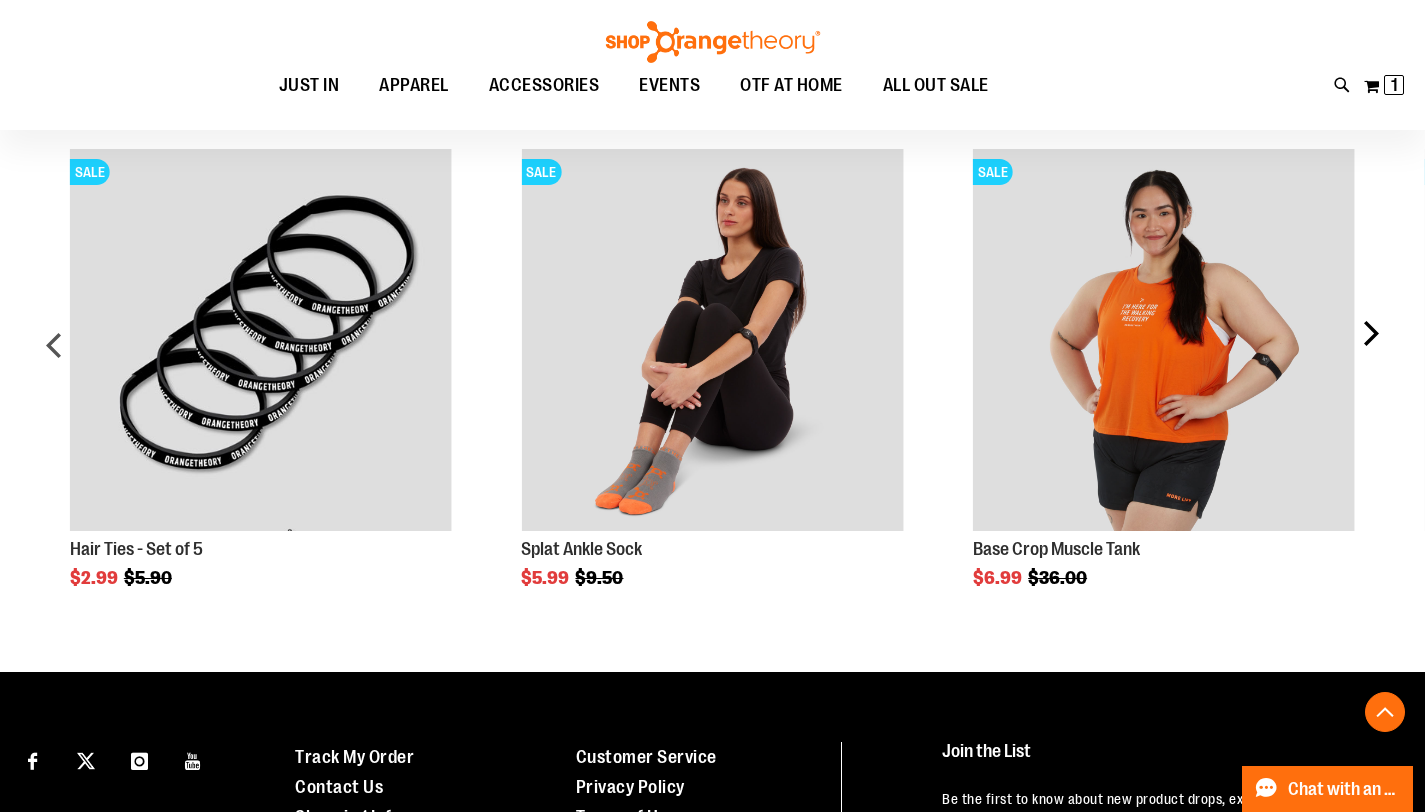 click on "next" at bounding box center [1370, 353] 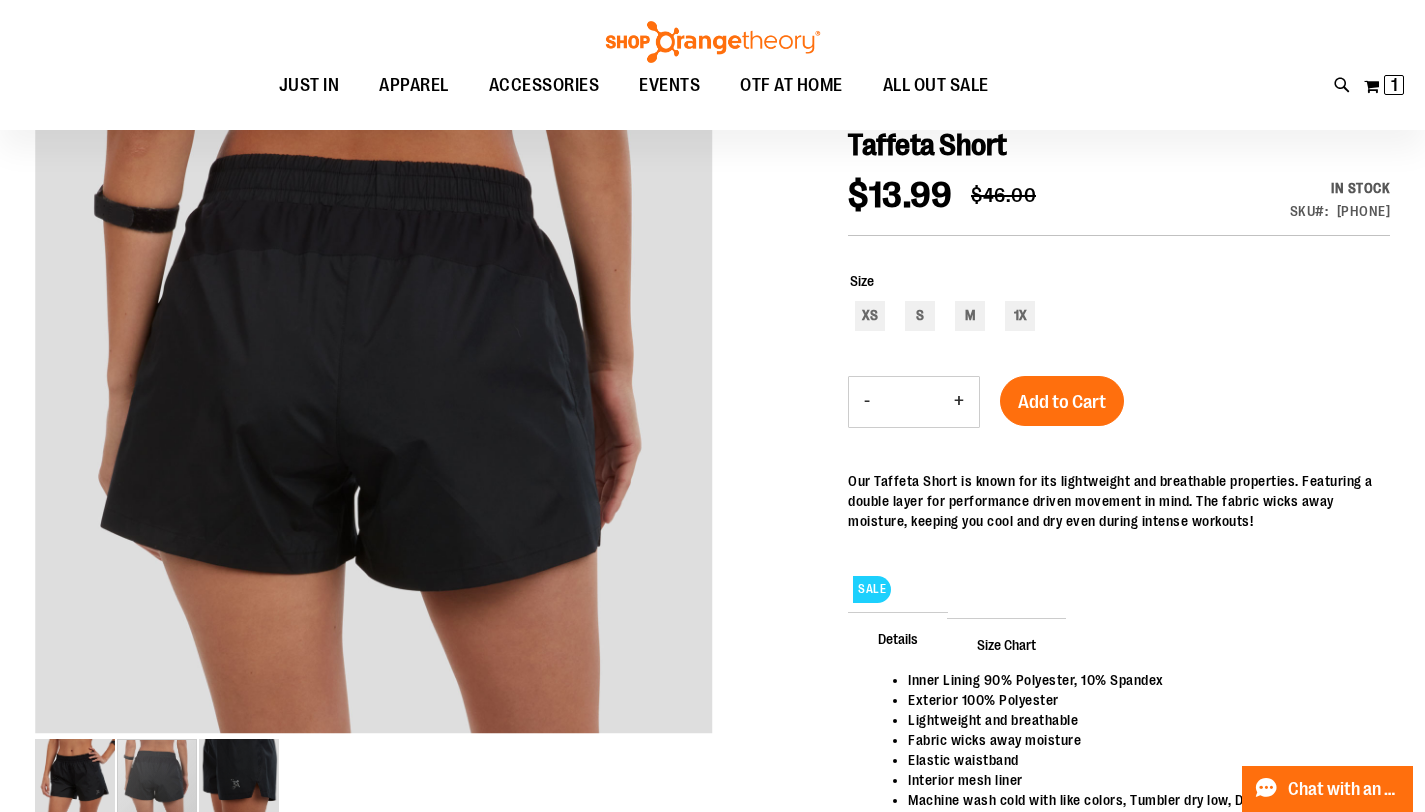 scroll, scrollTop: 26, scrollLeft: 0, axis: vertical 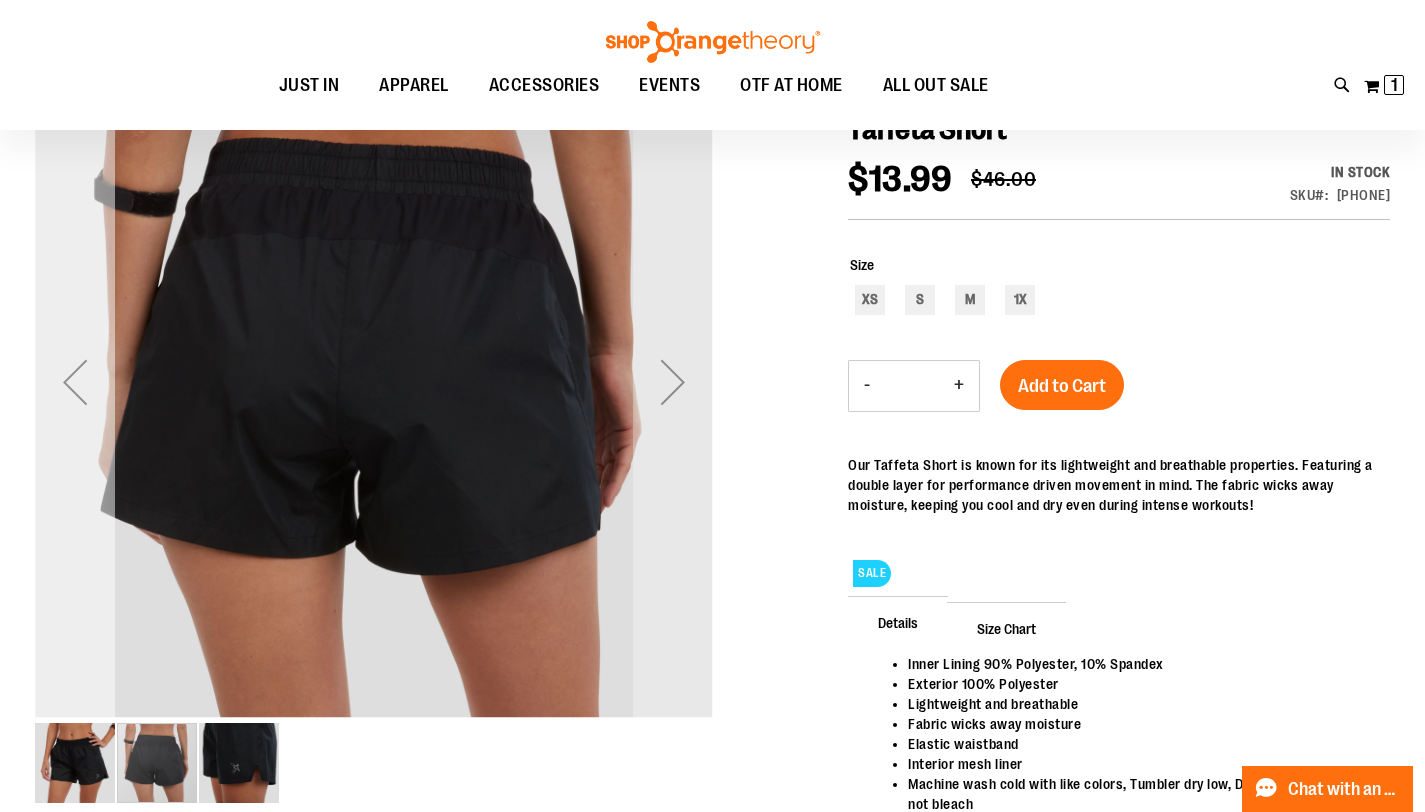 click at bounding box center (75, 382) 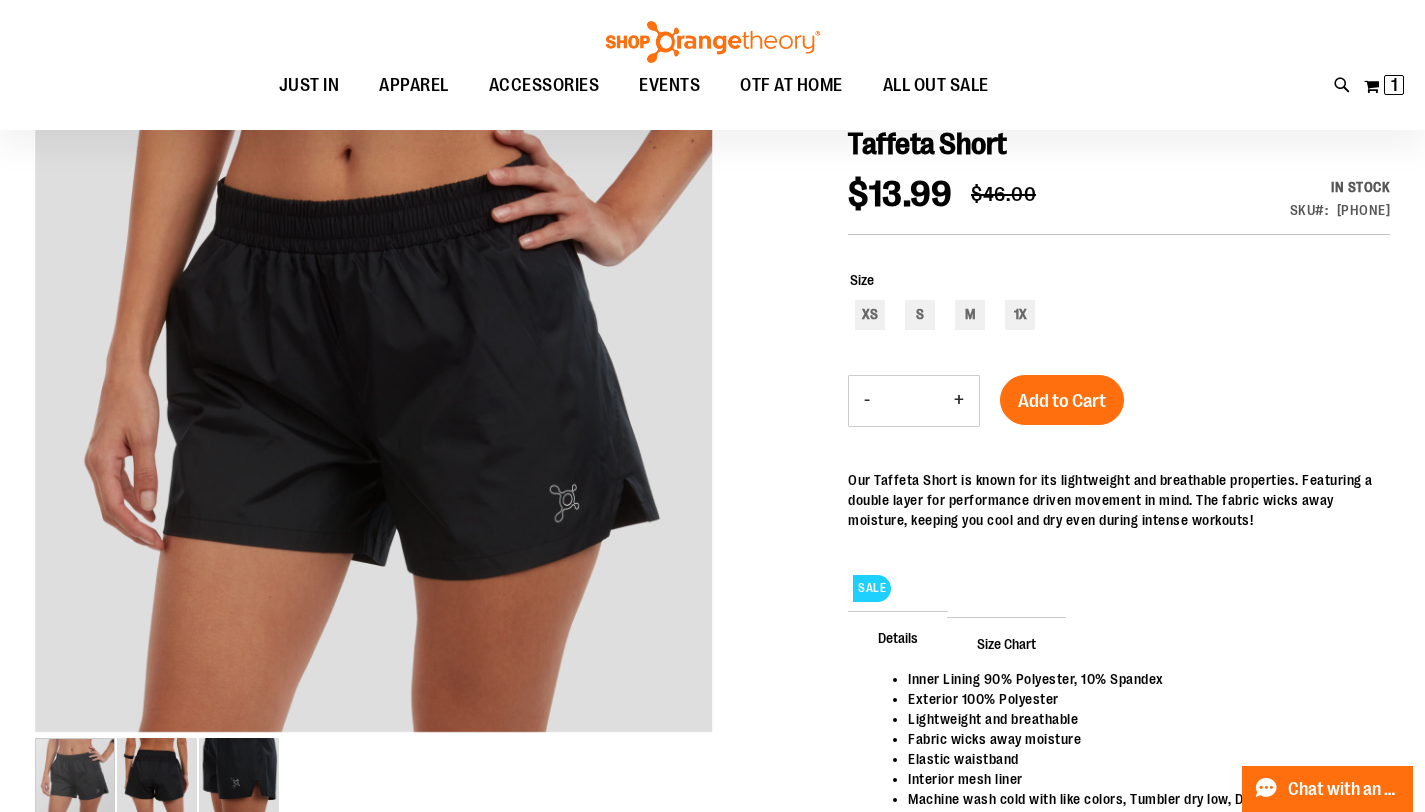 scroll, scrollTop: 0, scrollLeft: 0, axis: both 